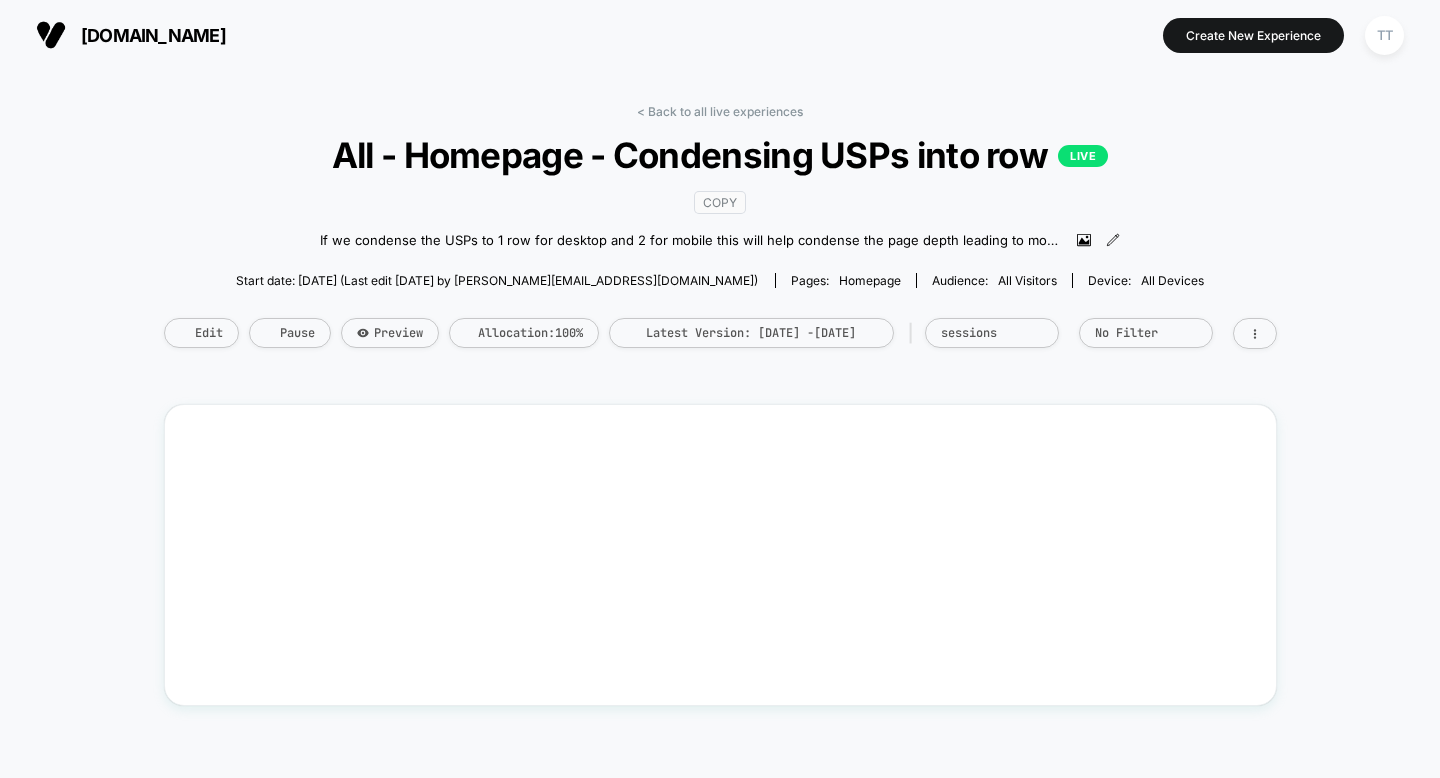 scroll, scrollTop: 0, scrollLeft: 0, axis: both 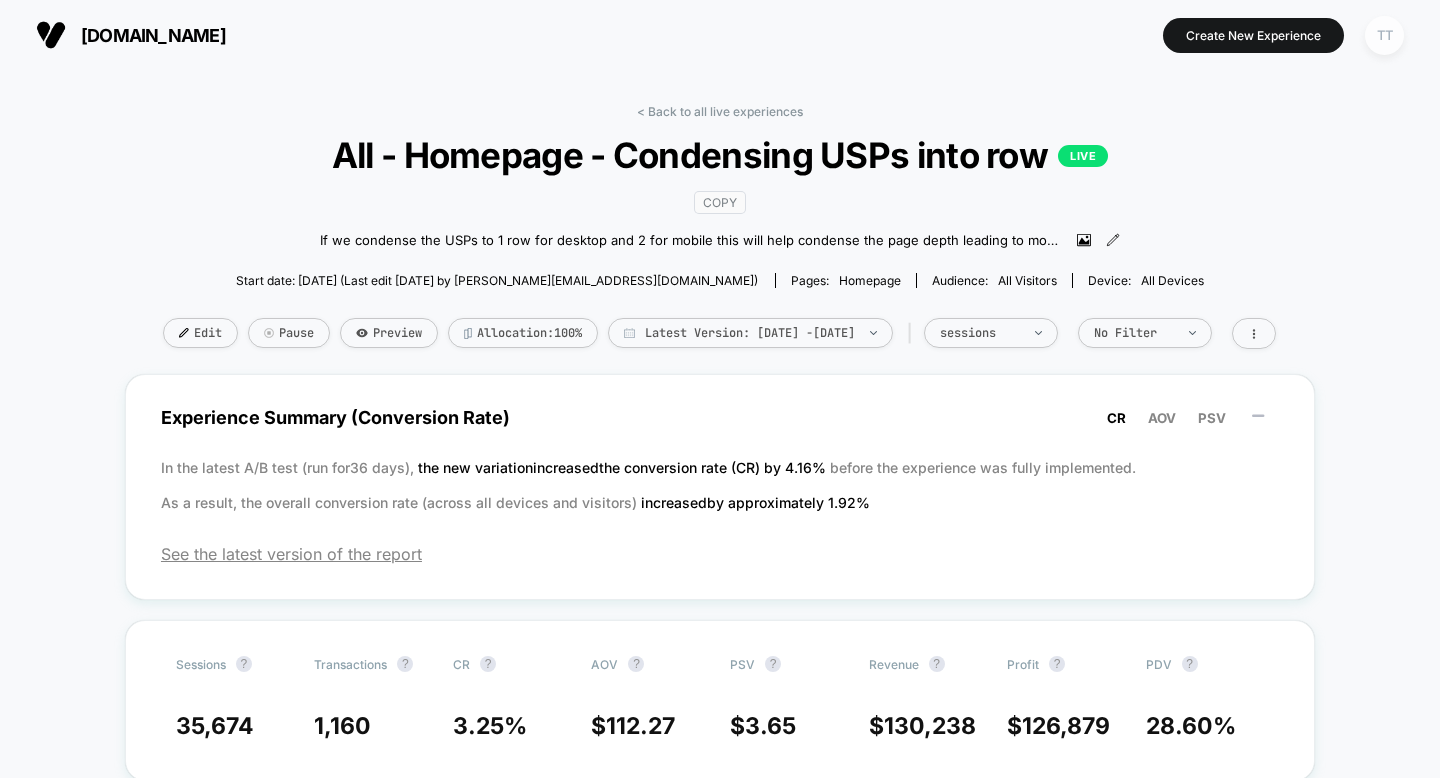 click on "TT" at bounding box center (1384, 35) 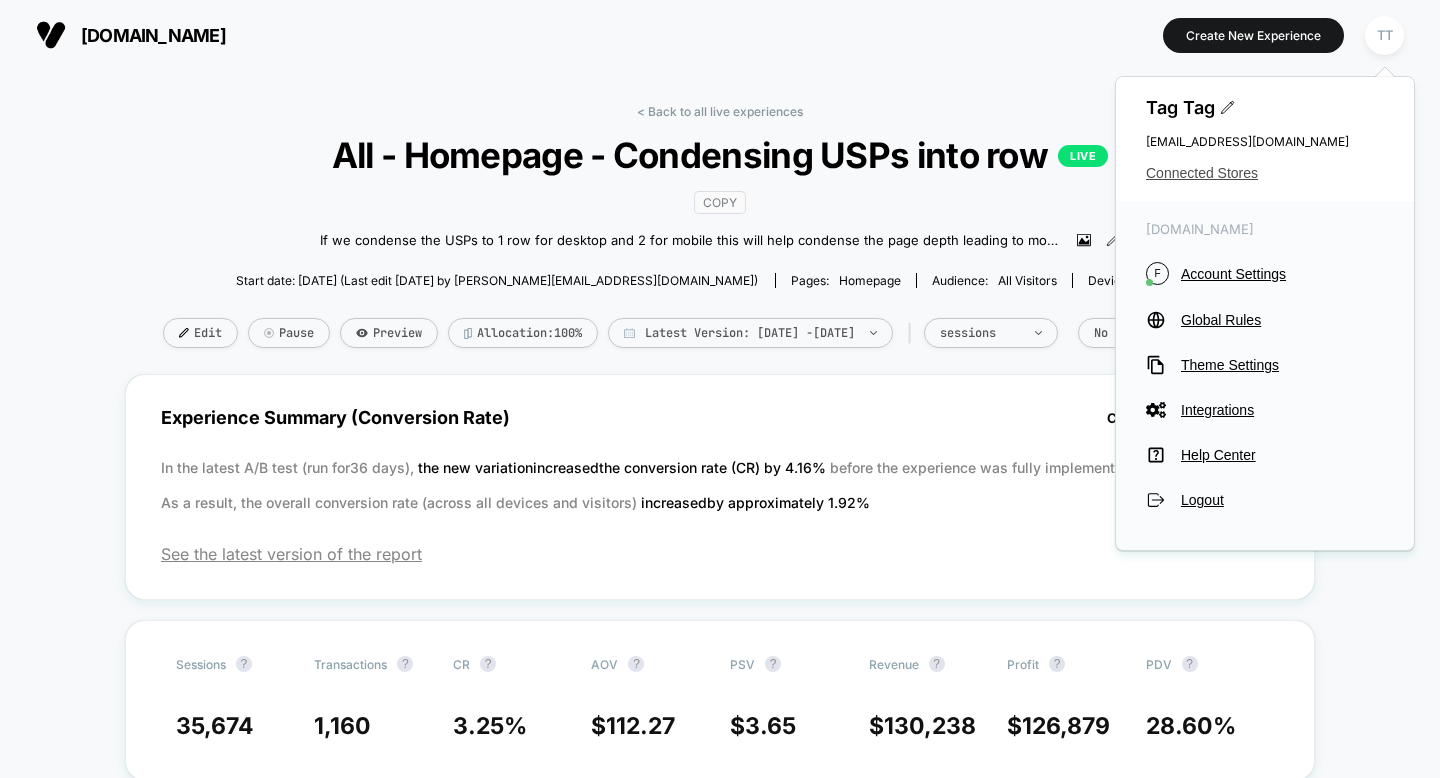 click on "Connected Stores" at bounding box center [1265, 173] 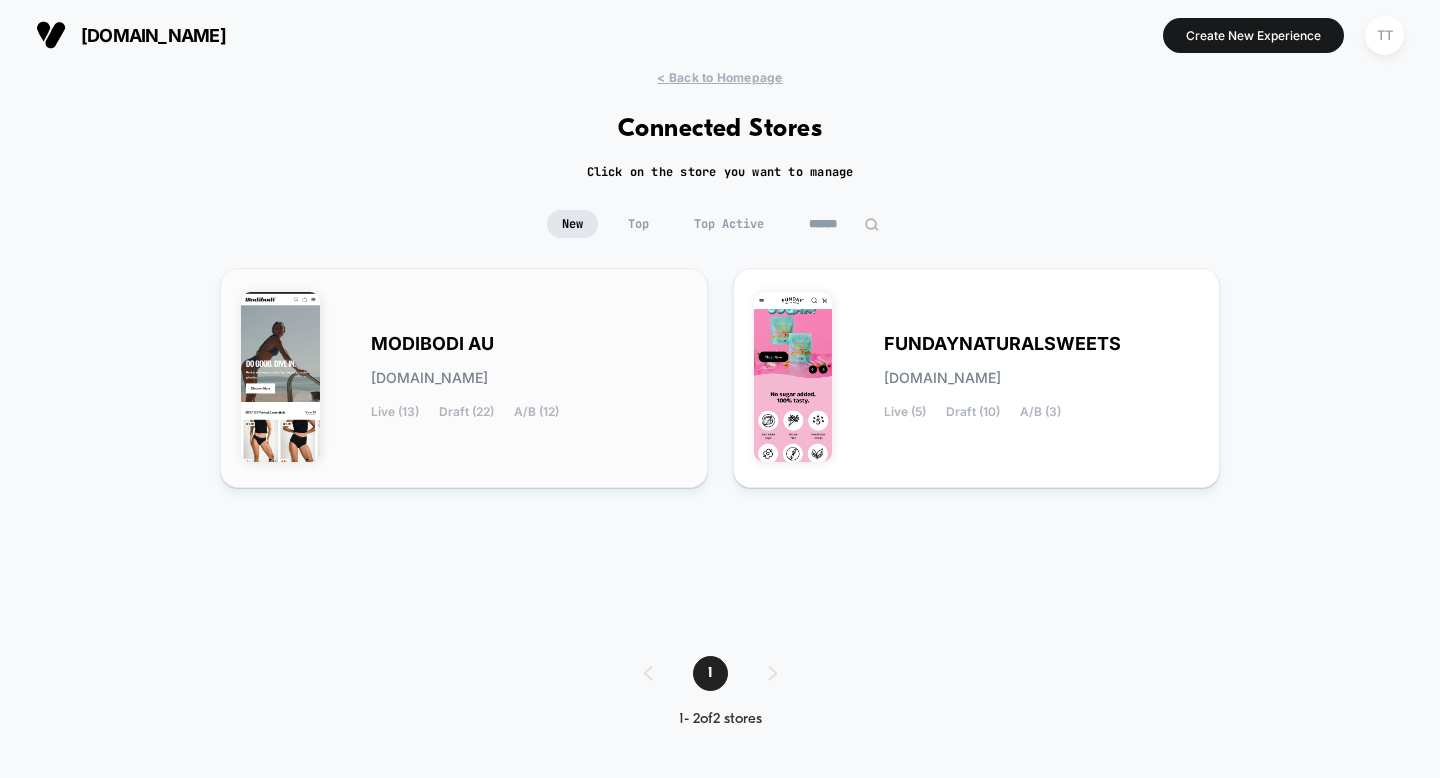 click on "MODIBODI AU [DOMAIN_NAME] Live (13) Draft (22) A/B (12)" at bounding box center [529, 378] 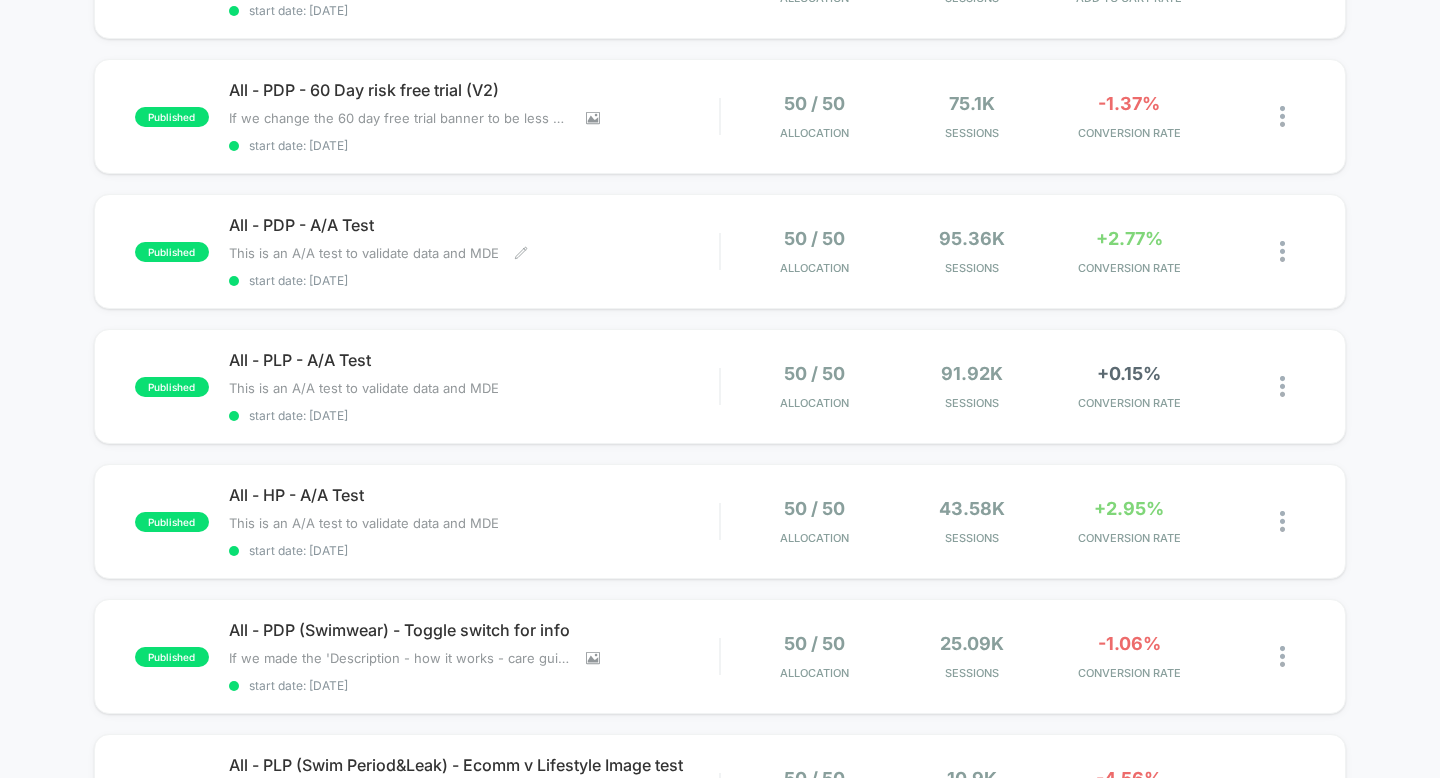 scroll, scrollTop: 1005, scrollLeft: 0, axis: vertical 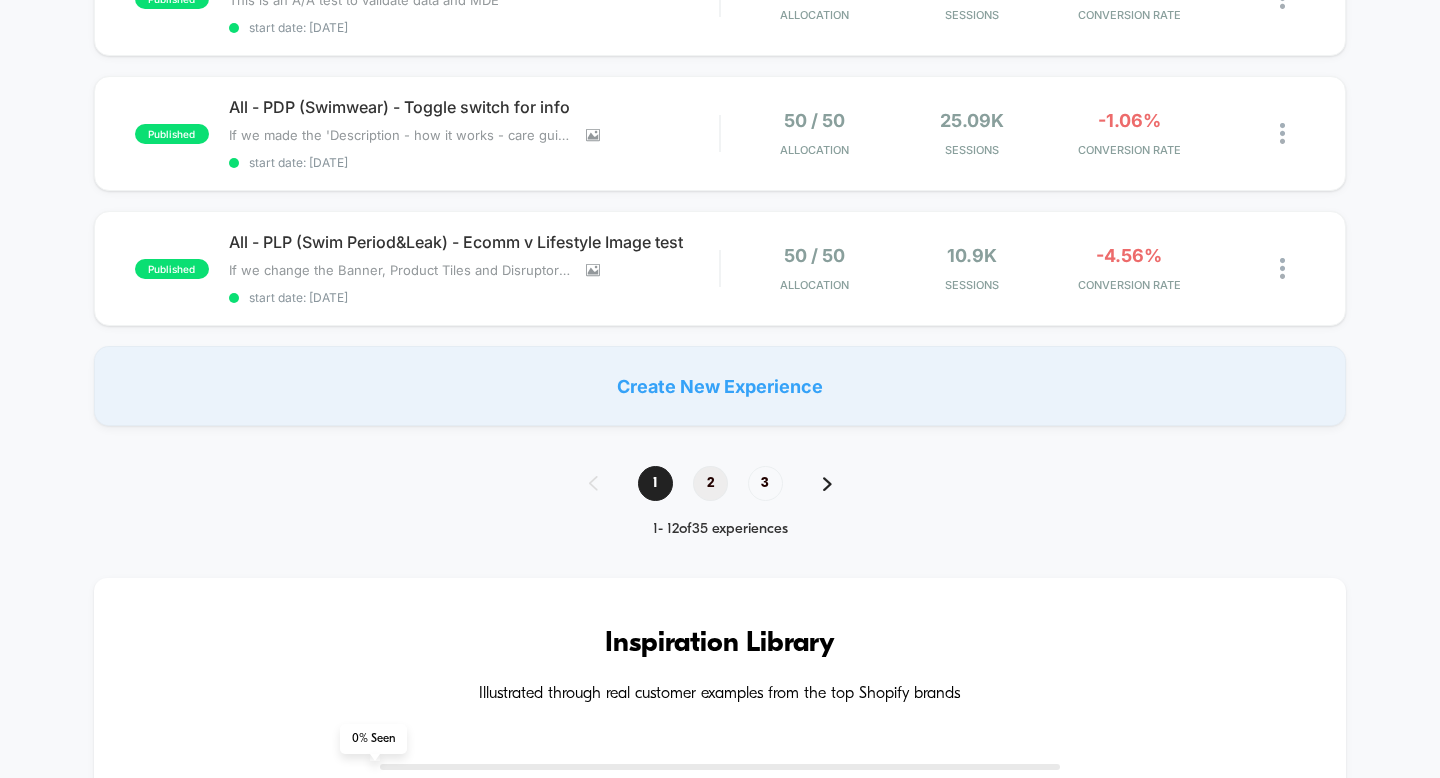 click on "2" at bounding box center [710, 483] 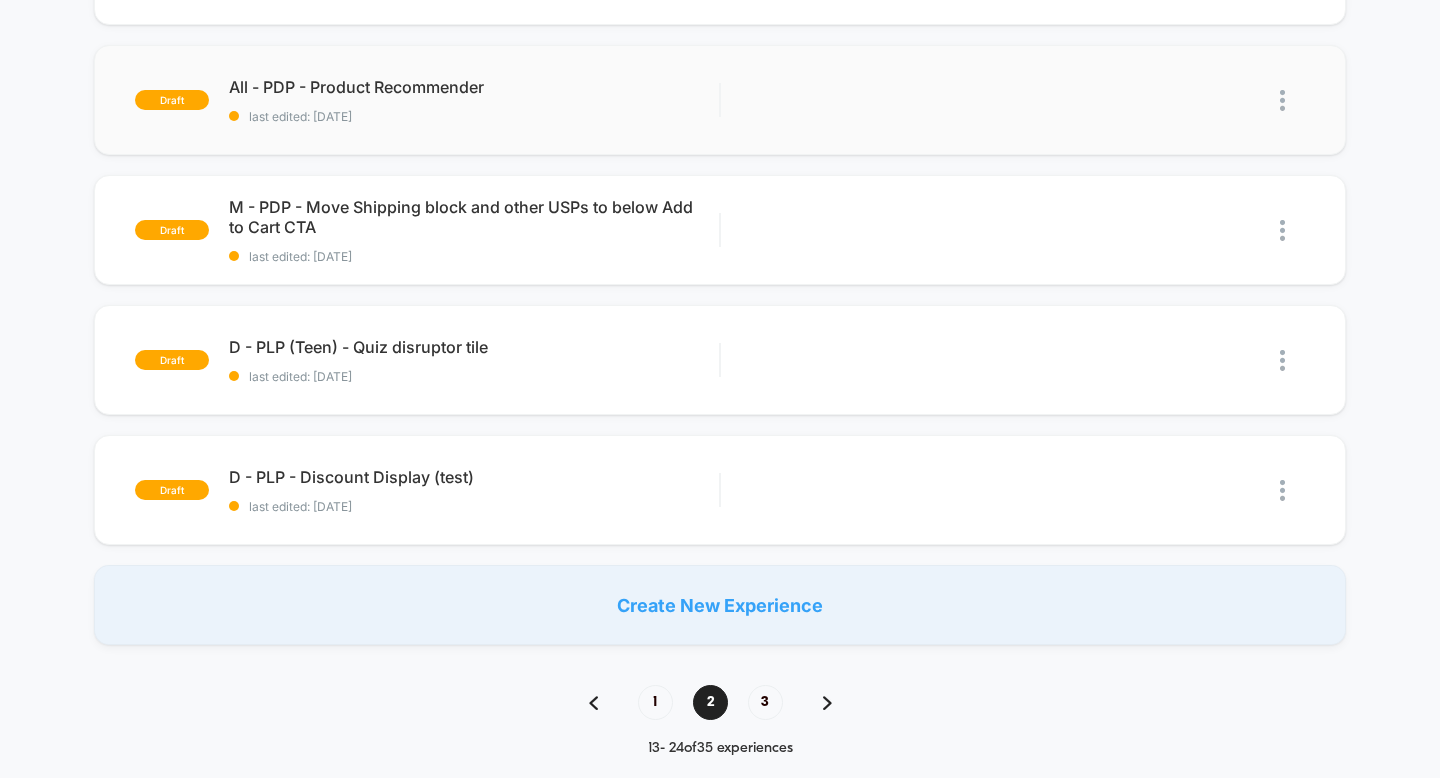 scroll, scrollTop: 0, scrollLeft: 0, axis: both 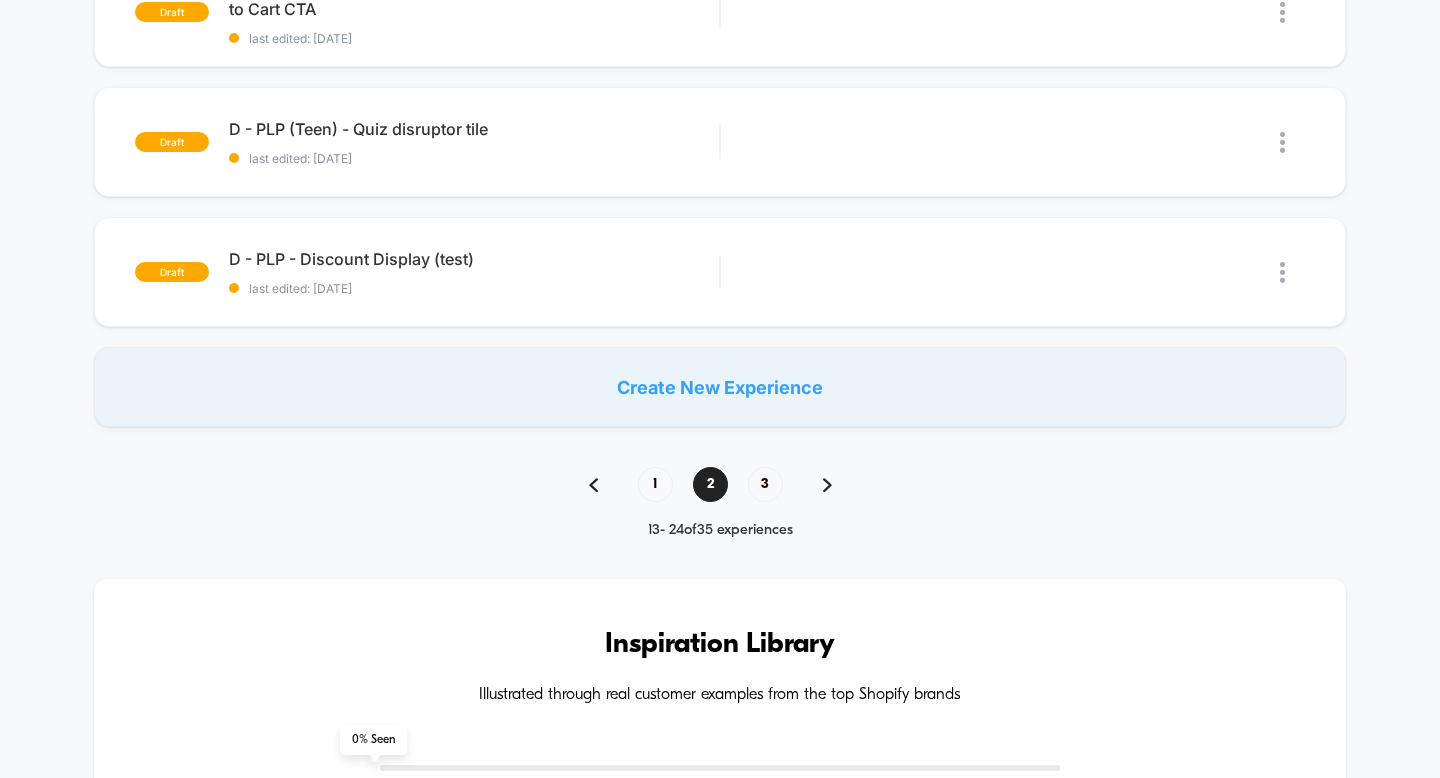 click on "Create New Experience" at bounding box center [720, 387] 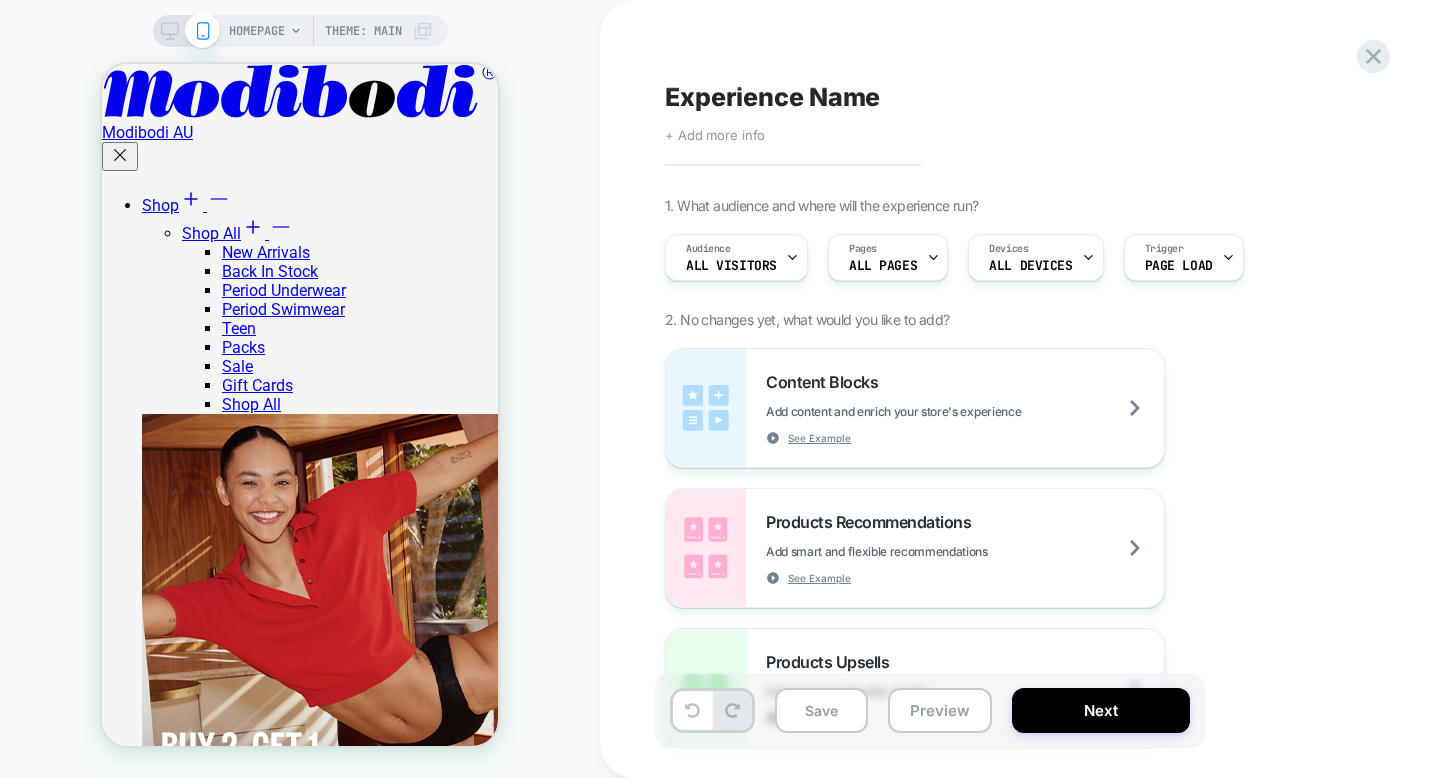 scroll, scrollTop: 260, scrollLeft: 0, axis: vertical 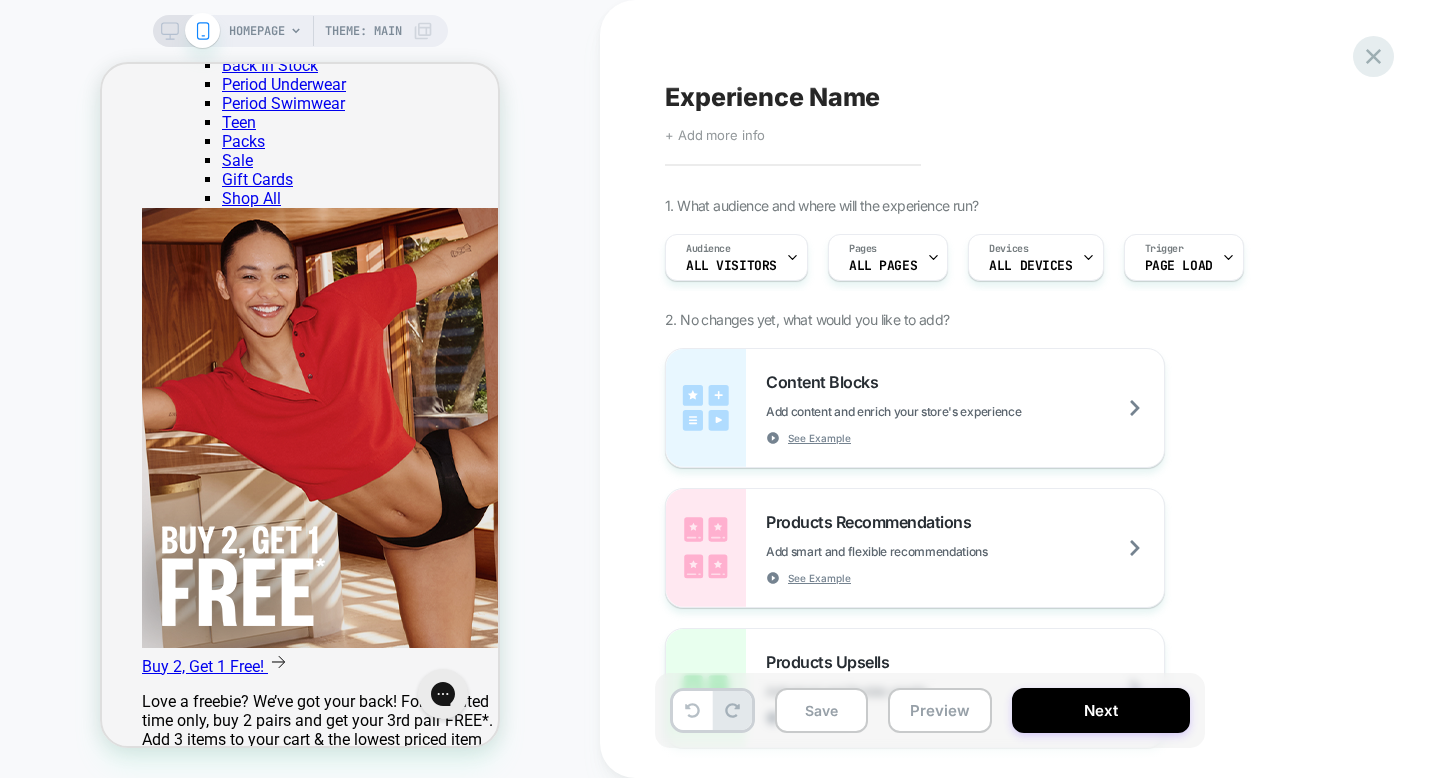 click 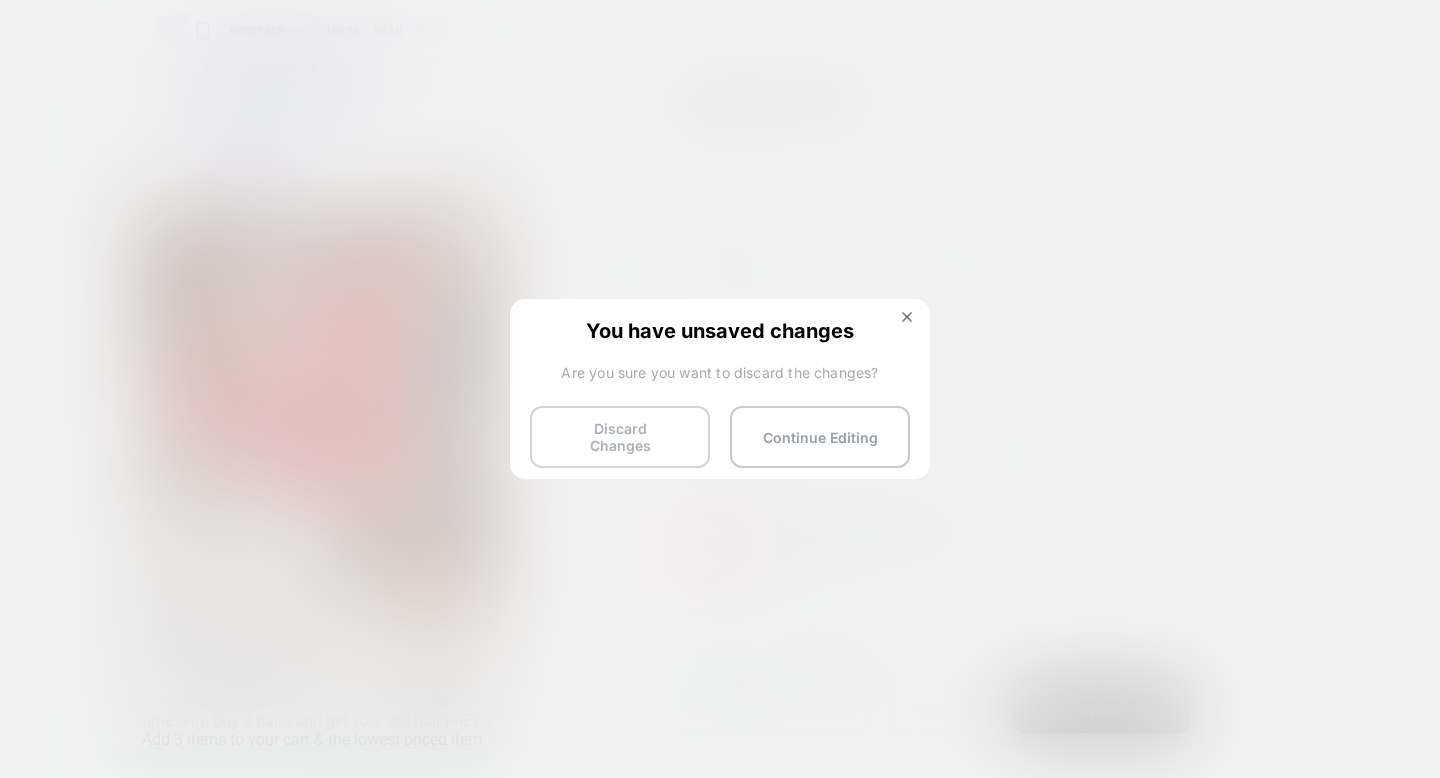 click on "Discard Changes" at bounding box center (620, 437) 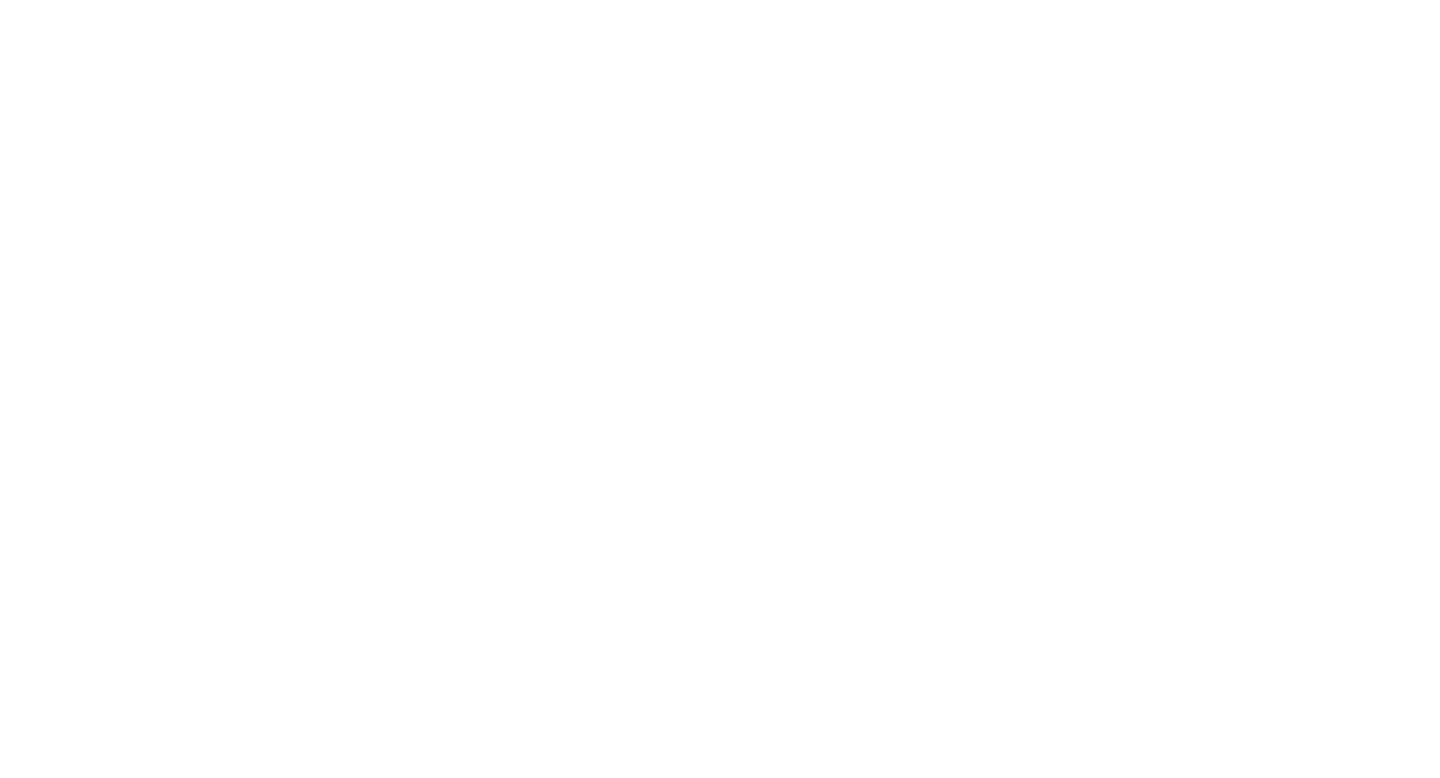 click on "Navigated to [DOMAIN_NAME] | No-code CRO for Shopify
55" at bounding box center [720, 4] 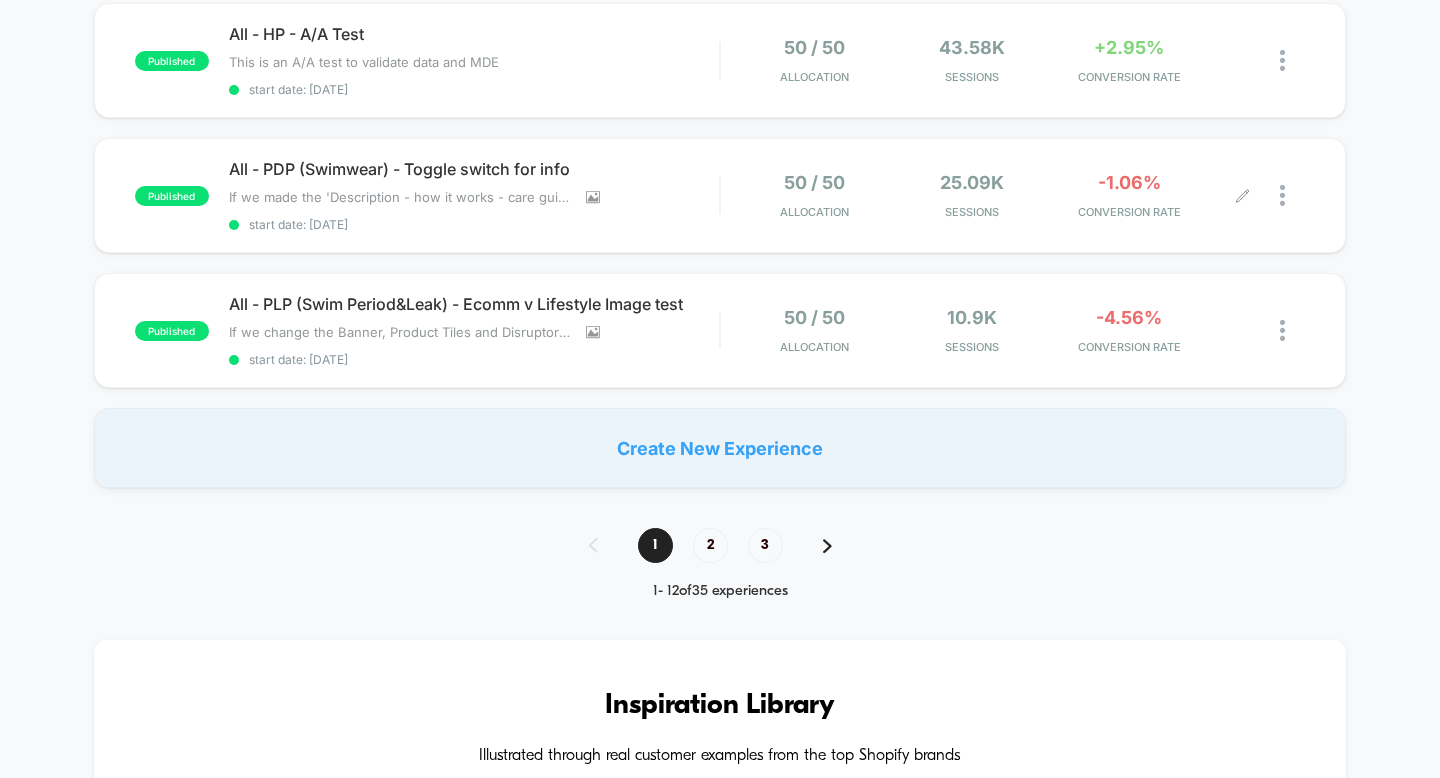 scroll, scrollTop: 1668, scrollLeft: 0, axis: vertical 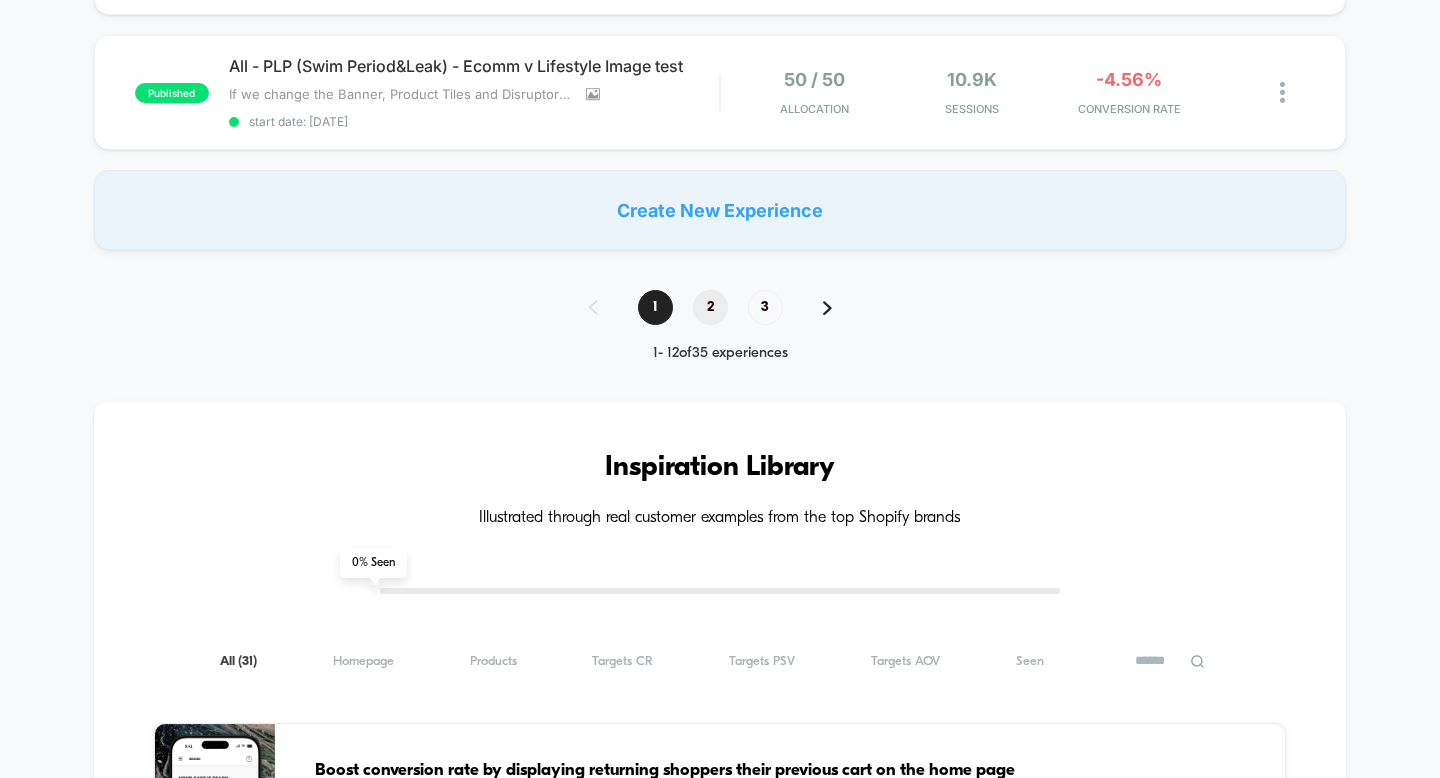 click on "2" at bounding box center [710, 307] 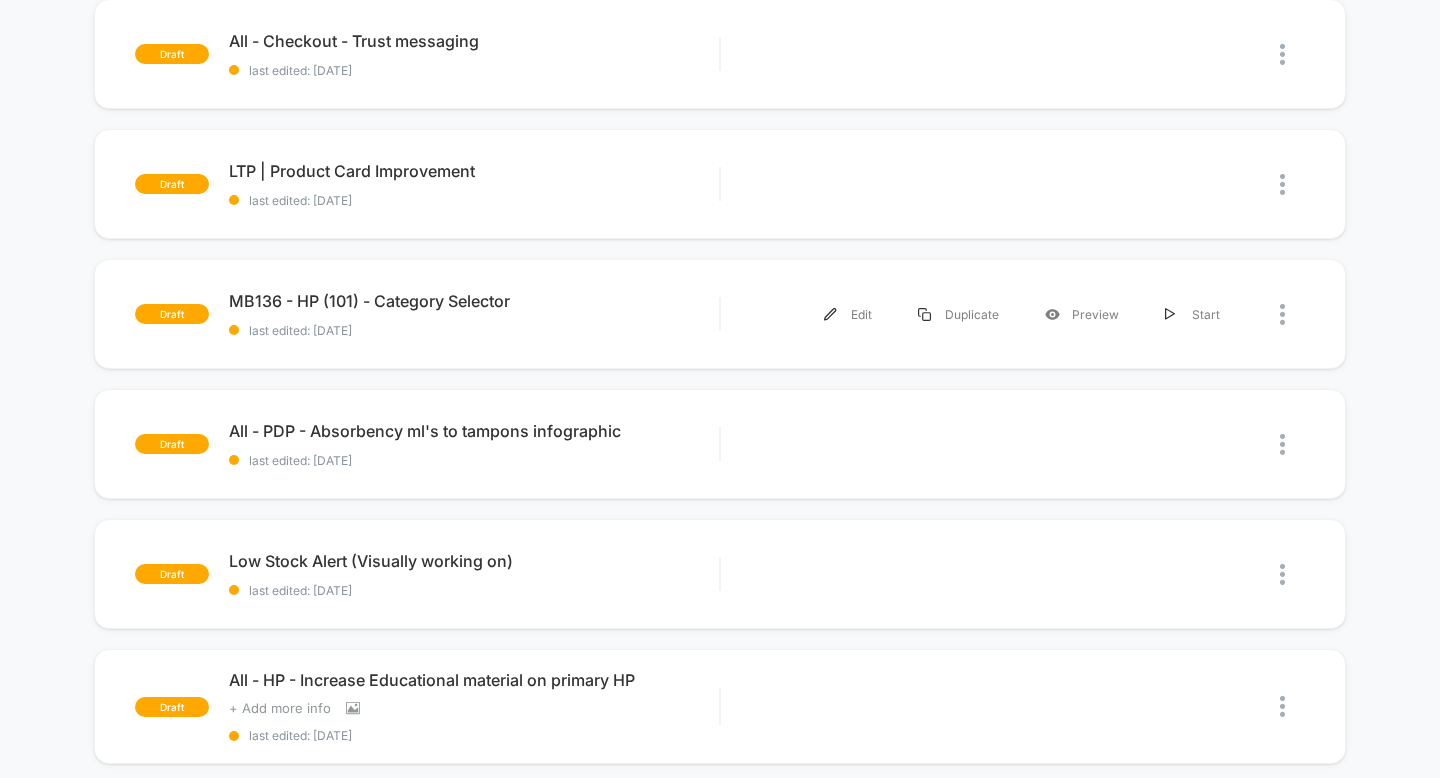 scroll, scrollTop: 93, scrollLeft: 0, axis: vertical 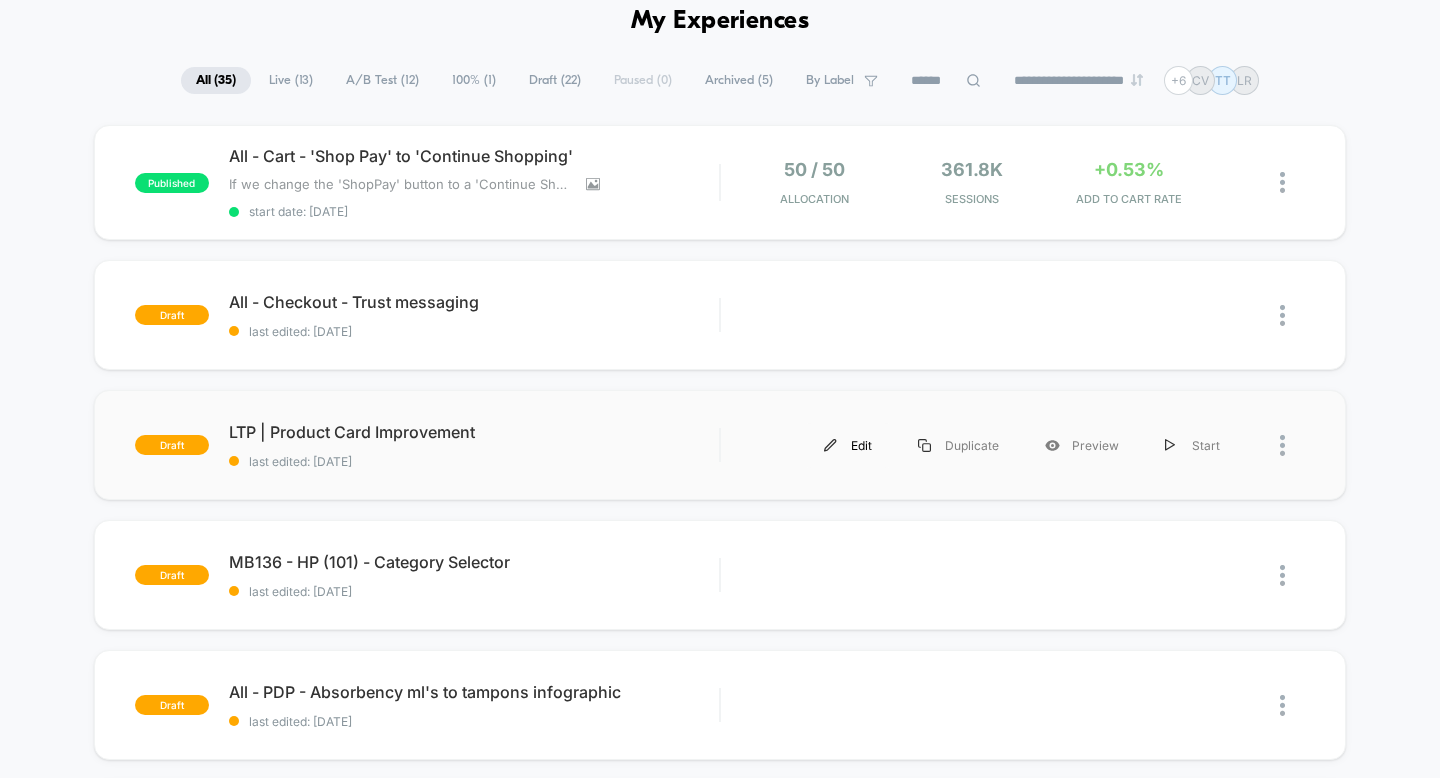 click on "Edit" at bounding box center [848, 445] 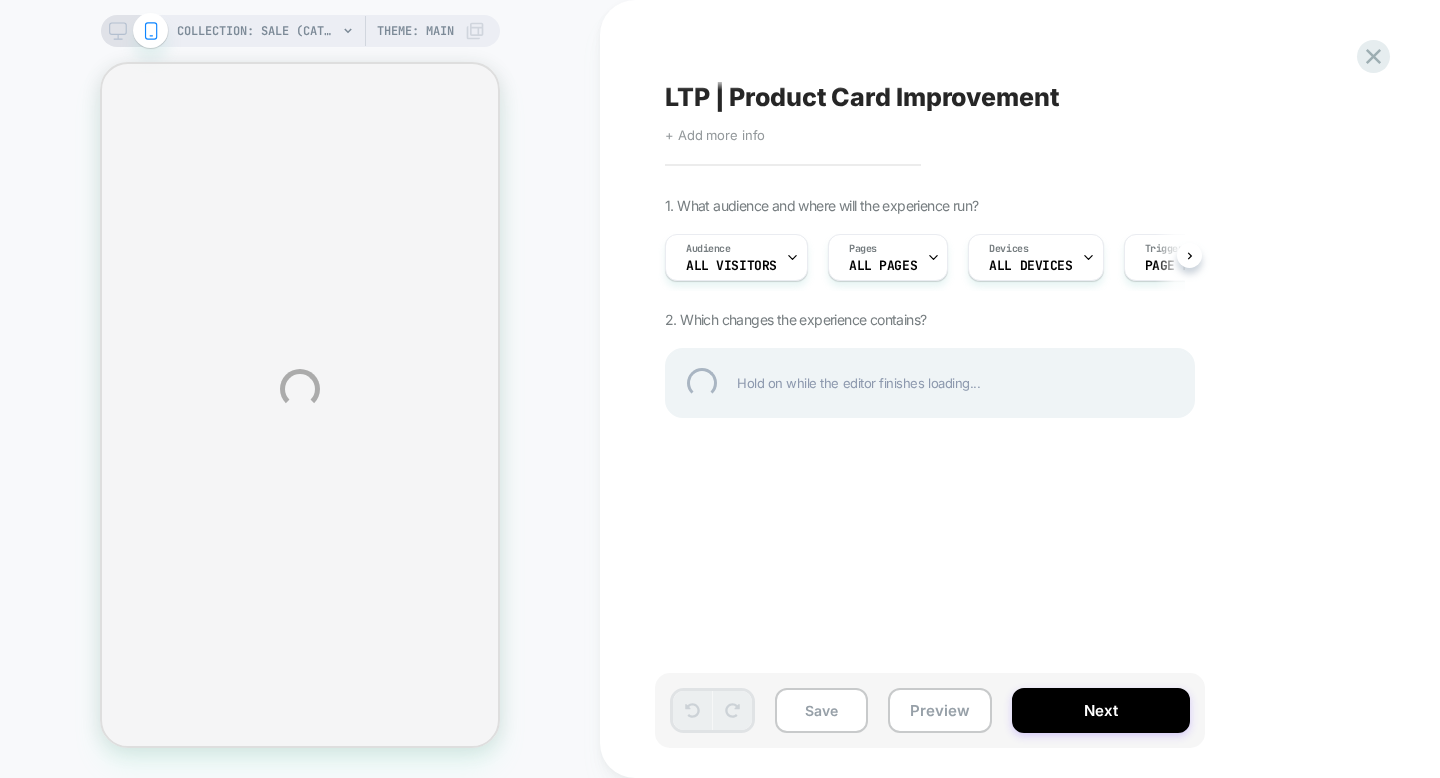 click on "COLLECTION: Sale (Category) COLLECTION: Sale (Category) Theme: MAIN LTP | Product Card Improvement Click to edit experience details + Add more info 1. What audience and where will the experience run? Audience All Visitors Pages ALL PAGES Devices ALL DEVICES Trigger Page Load 2. Which changes the experience contains? Hold on while the editor finishes loading... Save Preview Next" at bounding box center (720, 389) 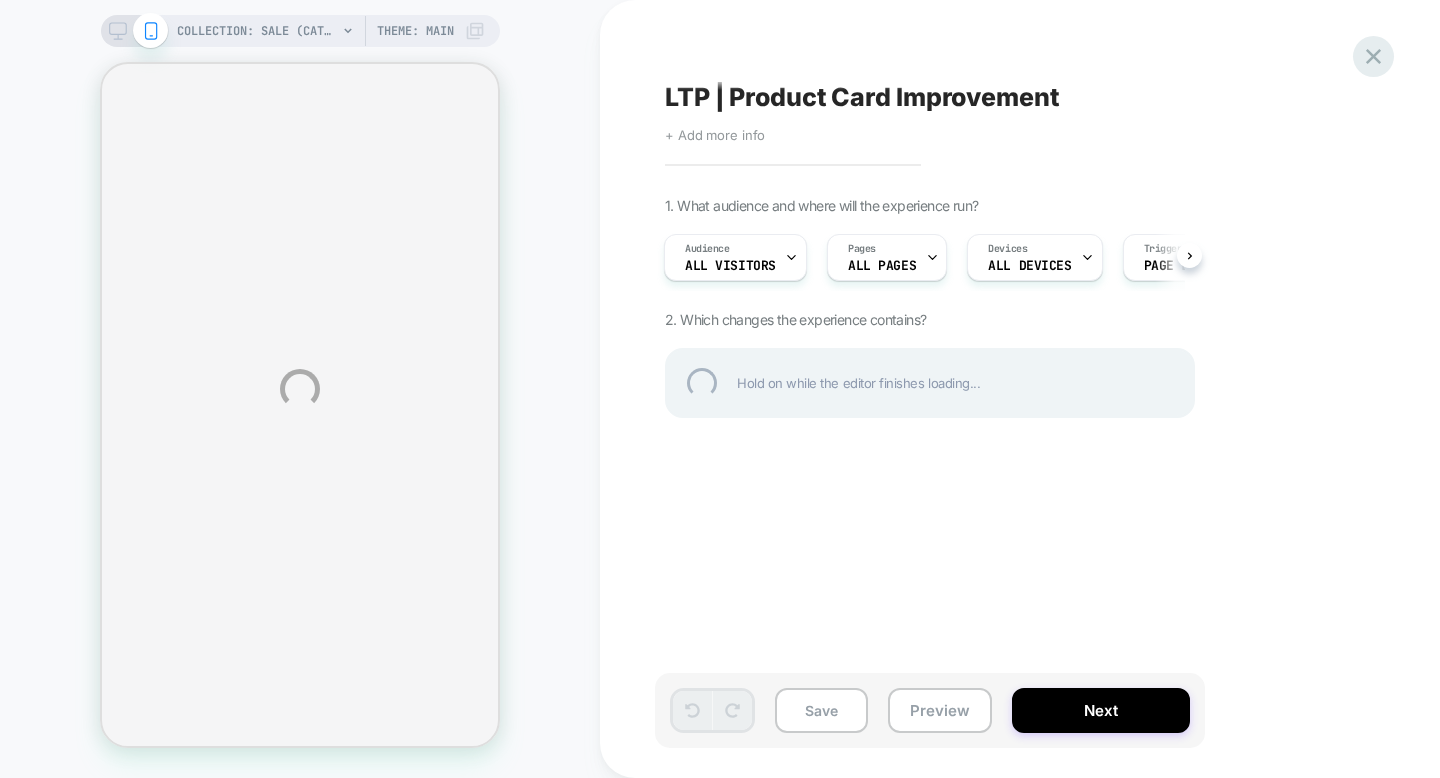 click at bounding box center [1373, 56] 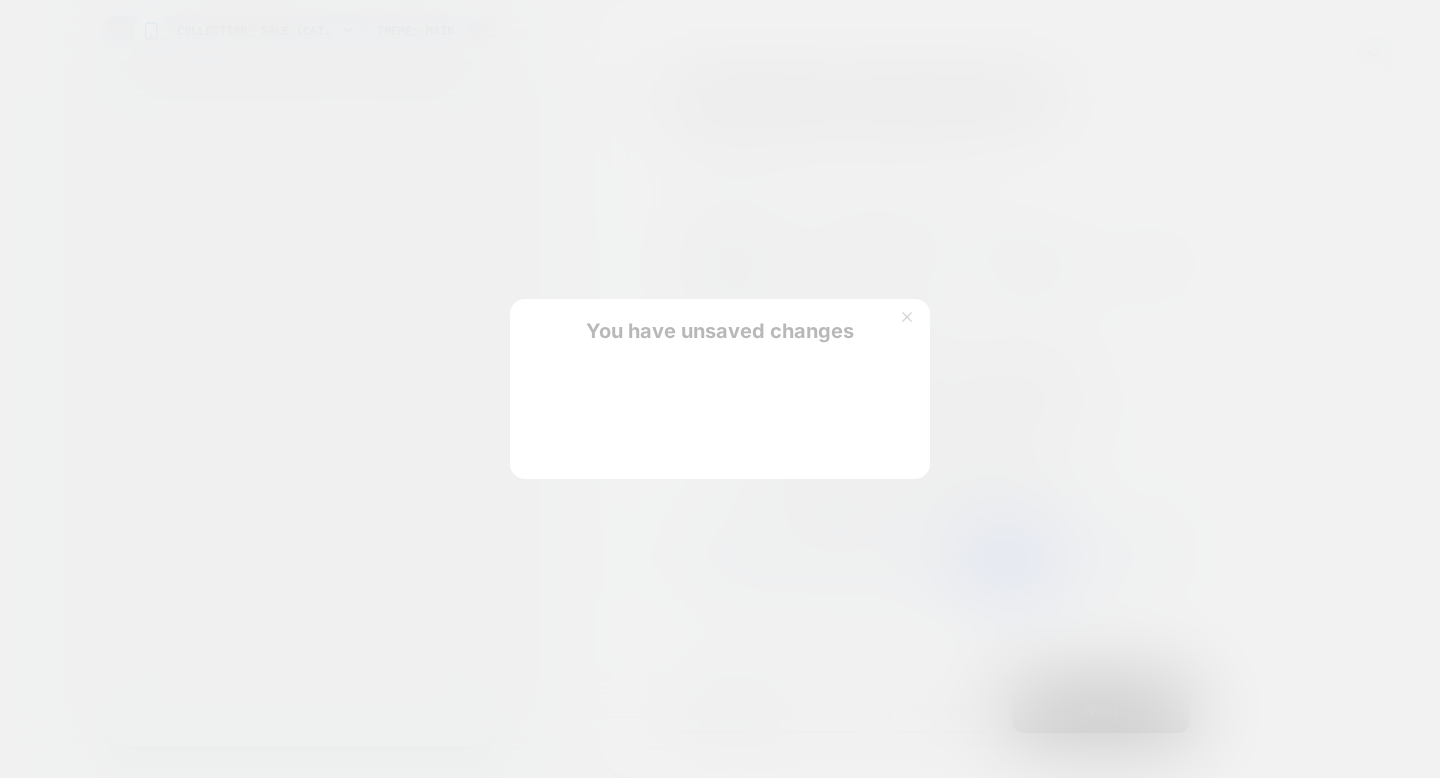 scroll, scrollTop: 0, scrollLeft: 2, axis: horizontal 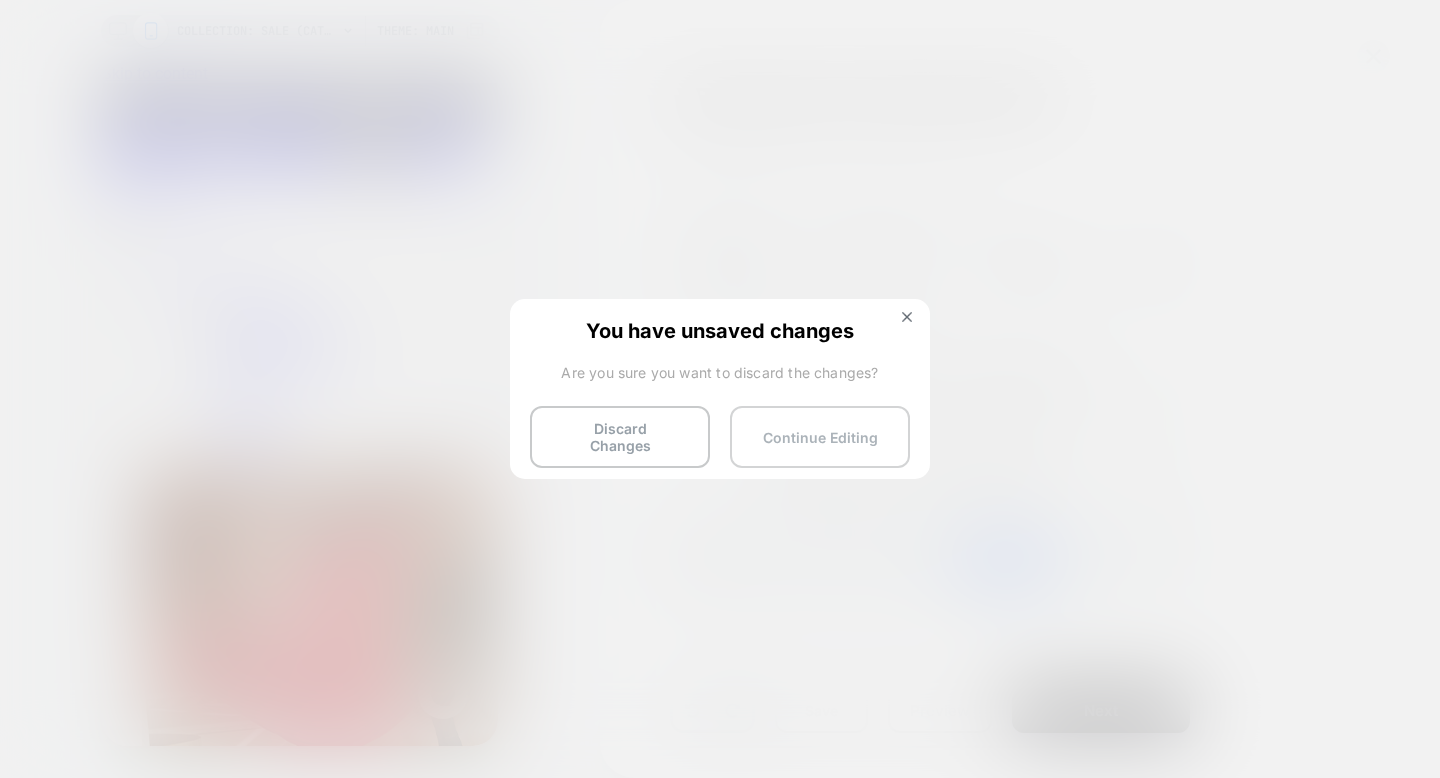 click on "Continue Editing" at bounding box center (820, 437) 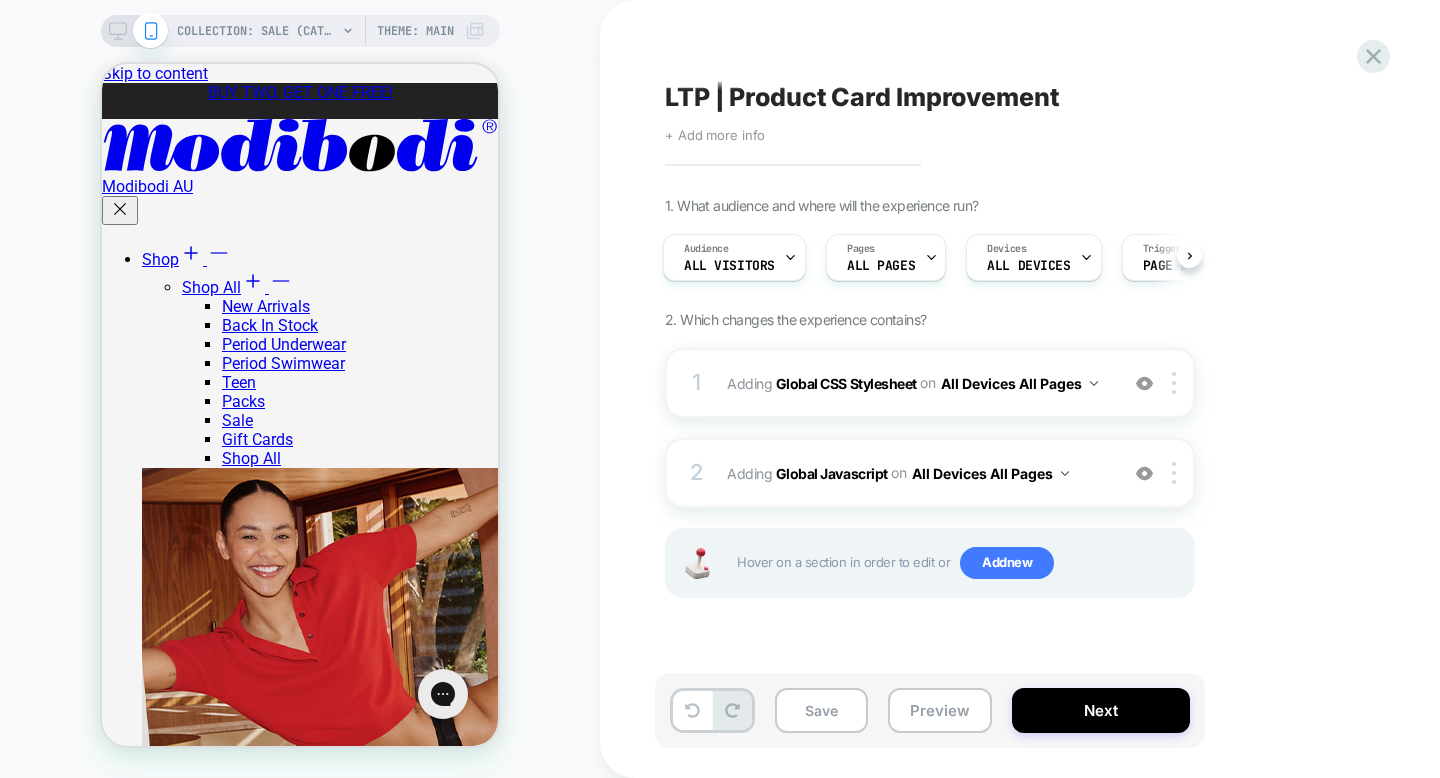 click 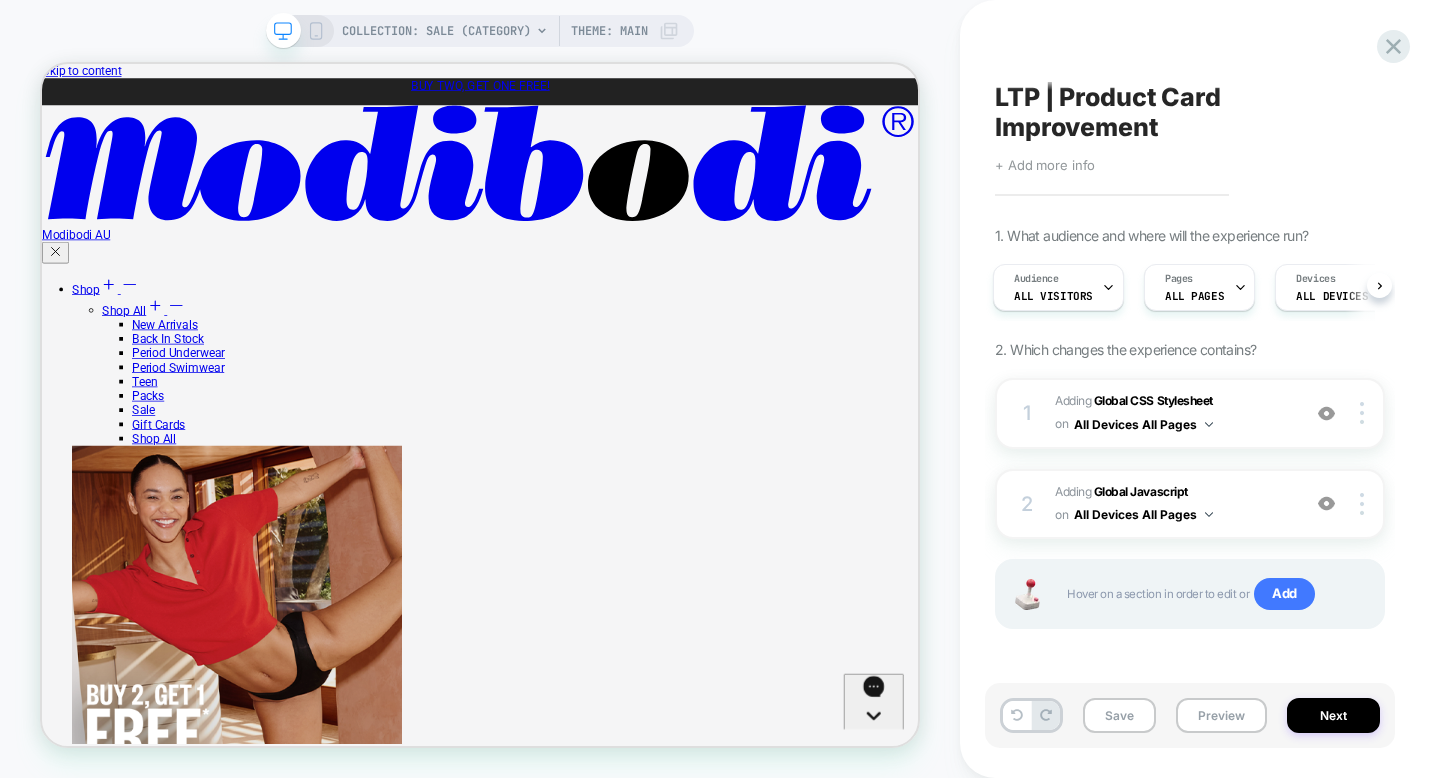 scroll, scrollTop: 0, scrollLeft: 0, axis: both 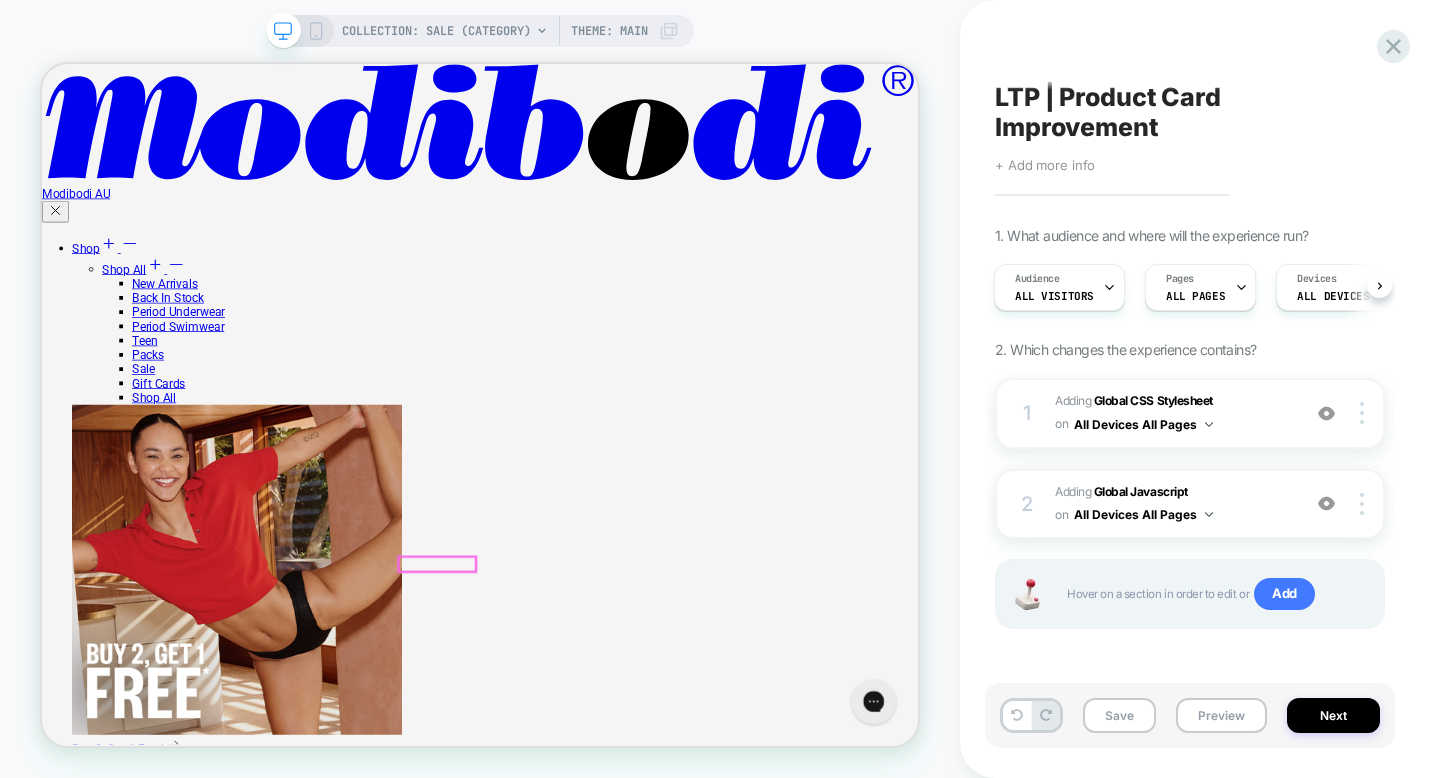 click on "$129.46" at bounding box center (1182, 22325) 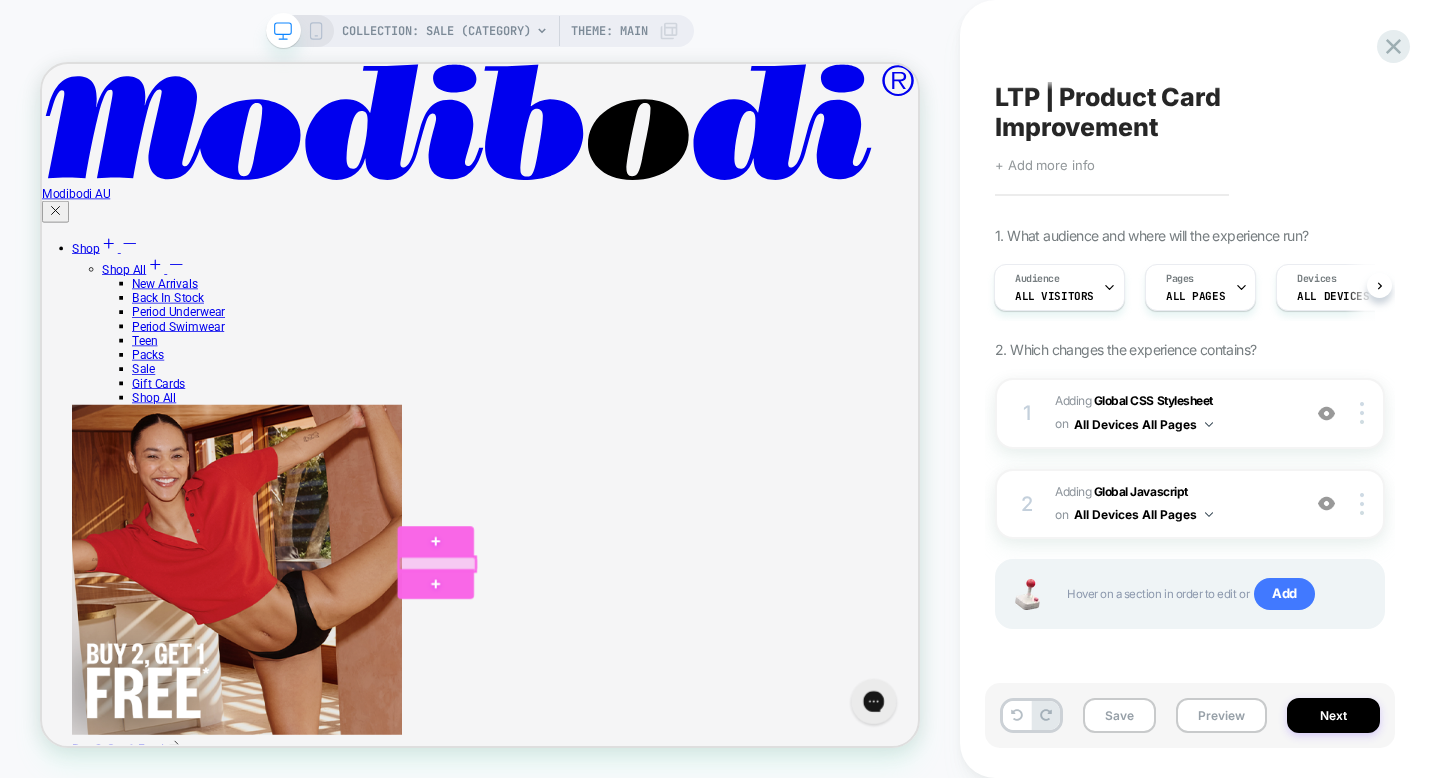 click at bounding box center (569, 732) 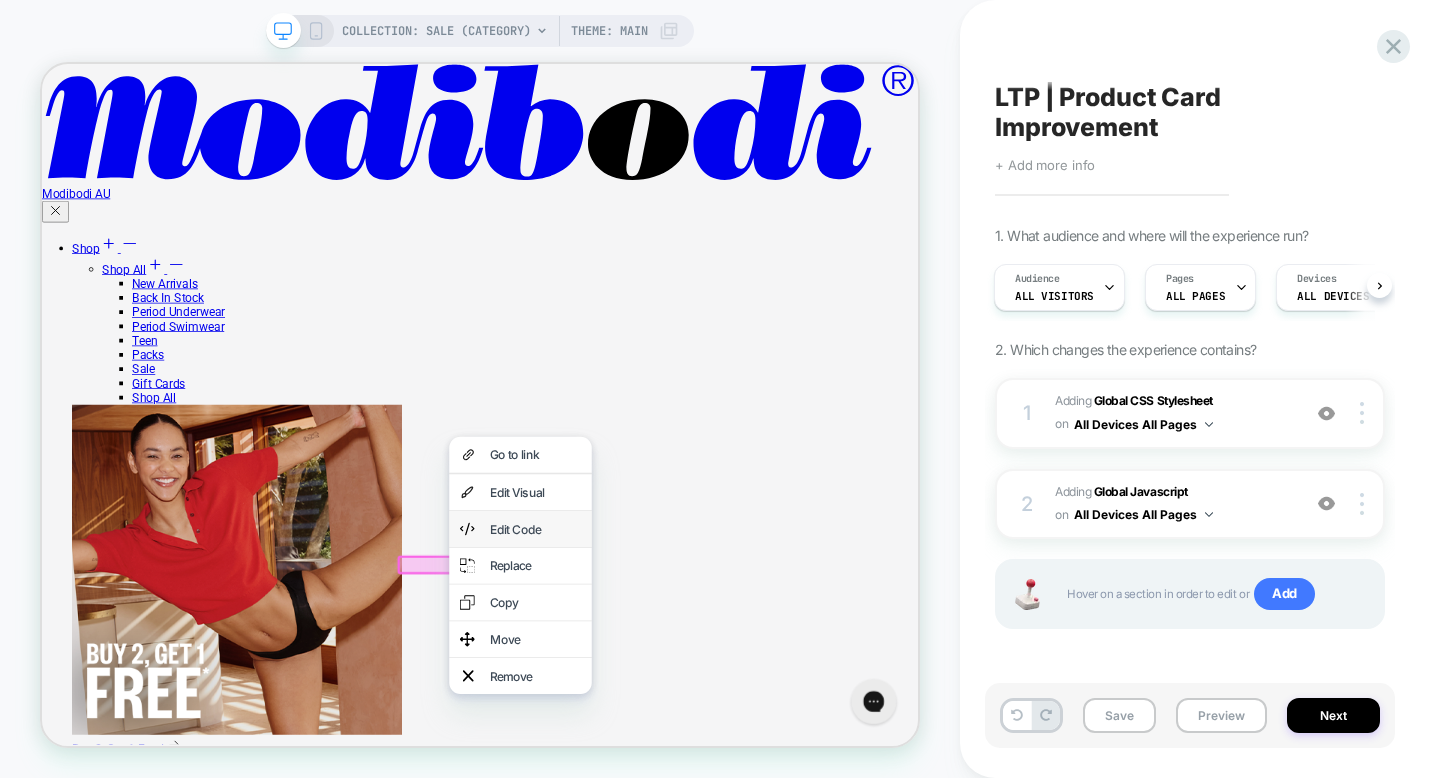 click on "Edit Code" at bounding box center (700, 684) 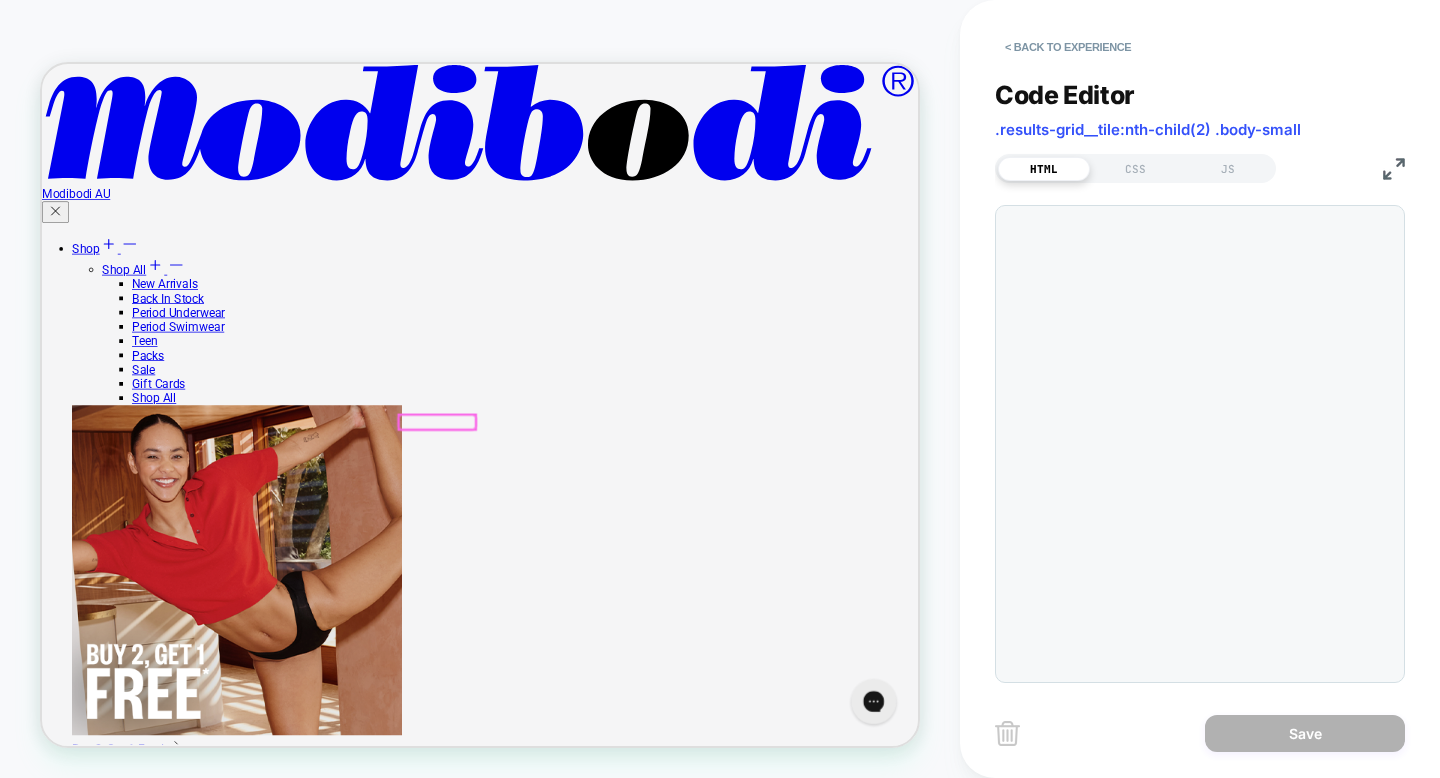scroll, scrollTop: 482, scrollLeft: 0, axis: vertical 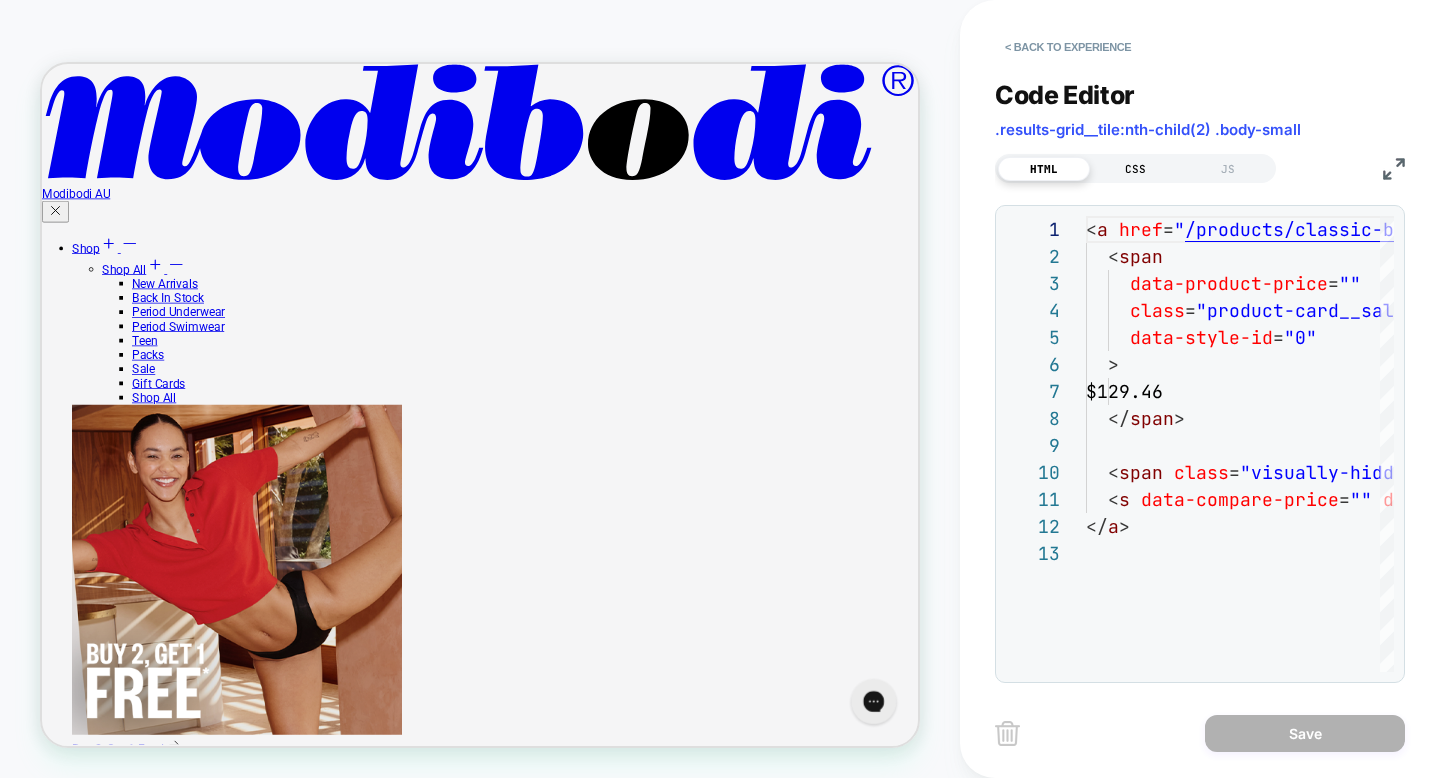 click on "CSS" at bounding box center [1136, 169] 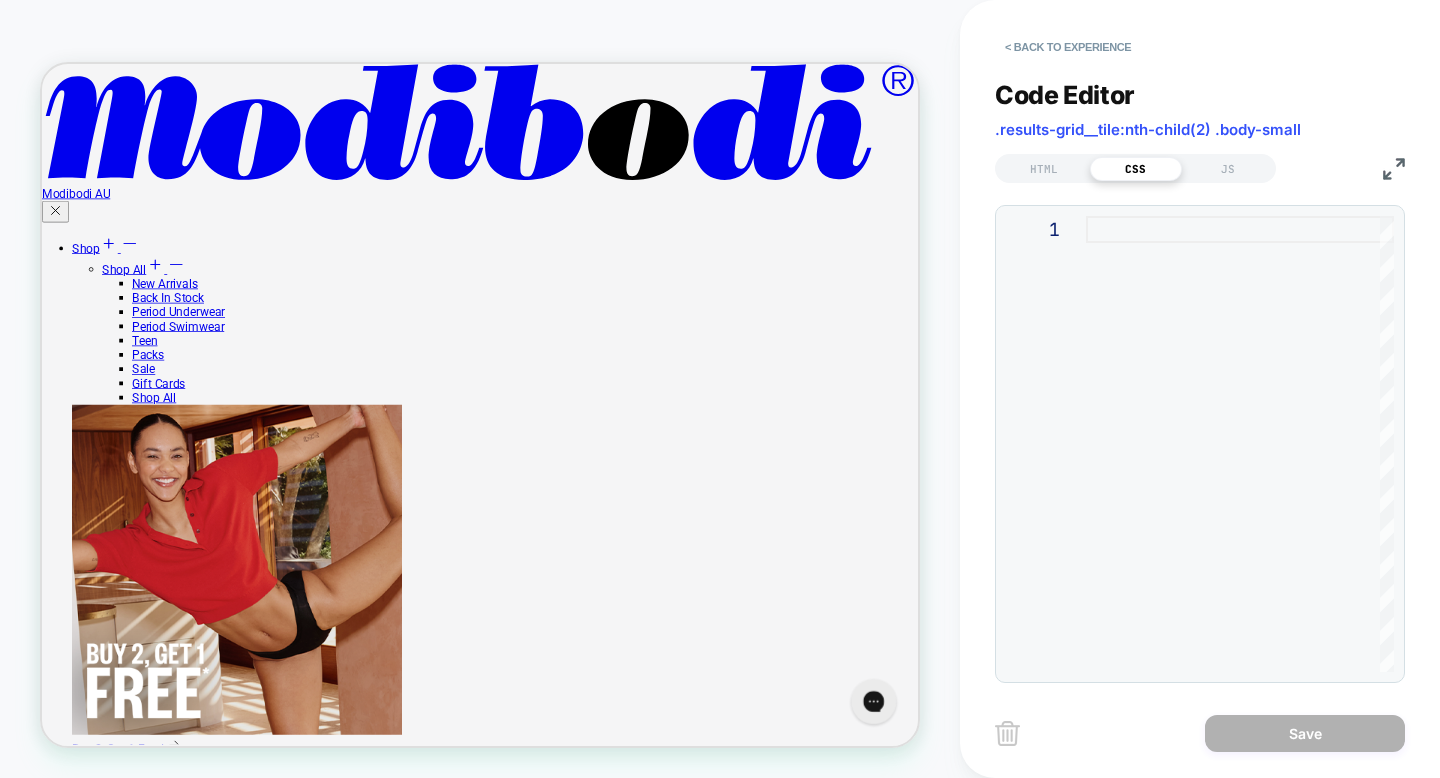 click on "Code Editor .results-grid__tile:nth-child(2) .body-small" at bounding box center [1200, 114] 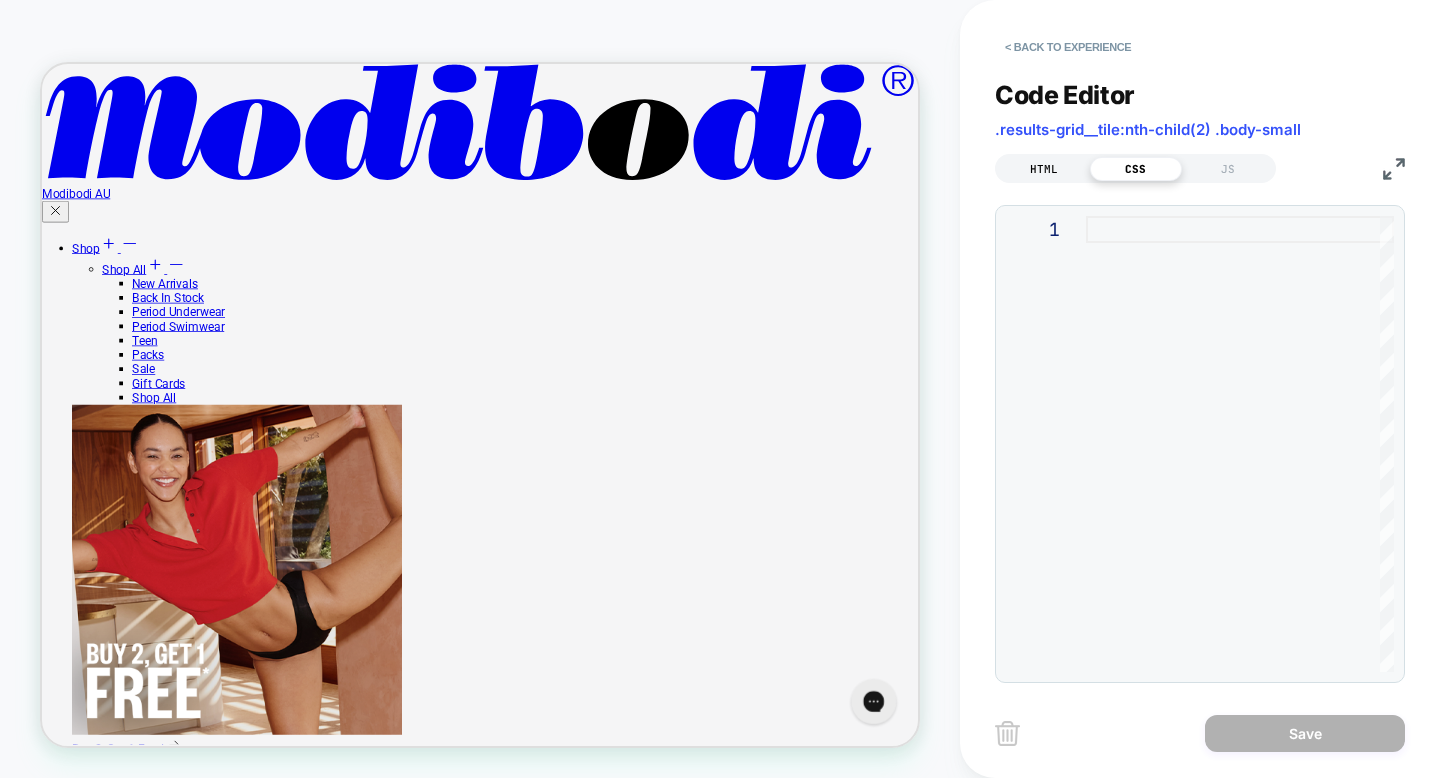 click on "HTML" at bounding box center [1044, 169] 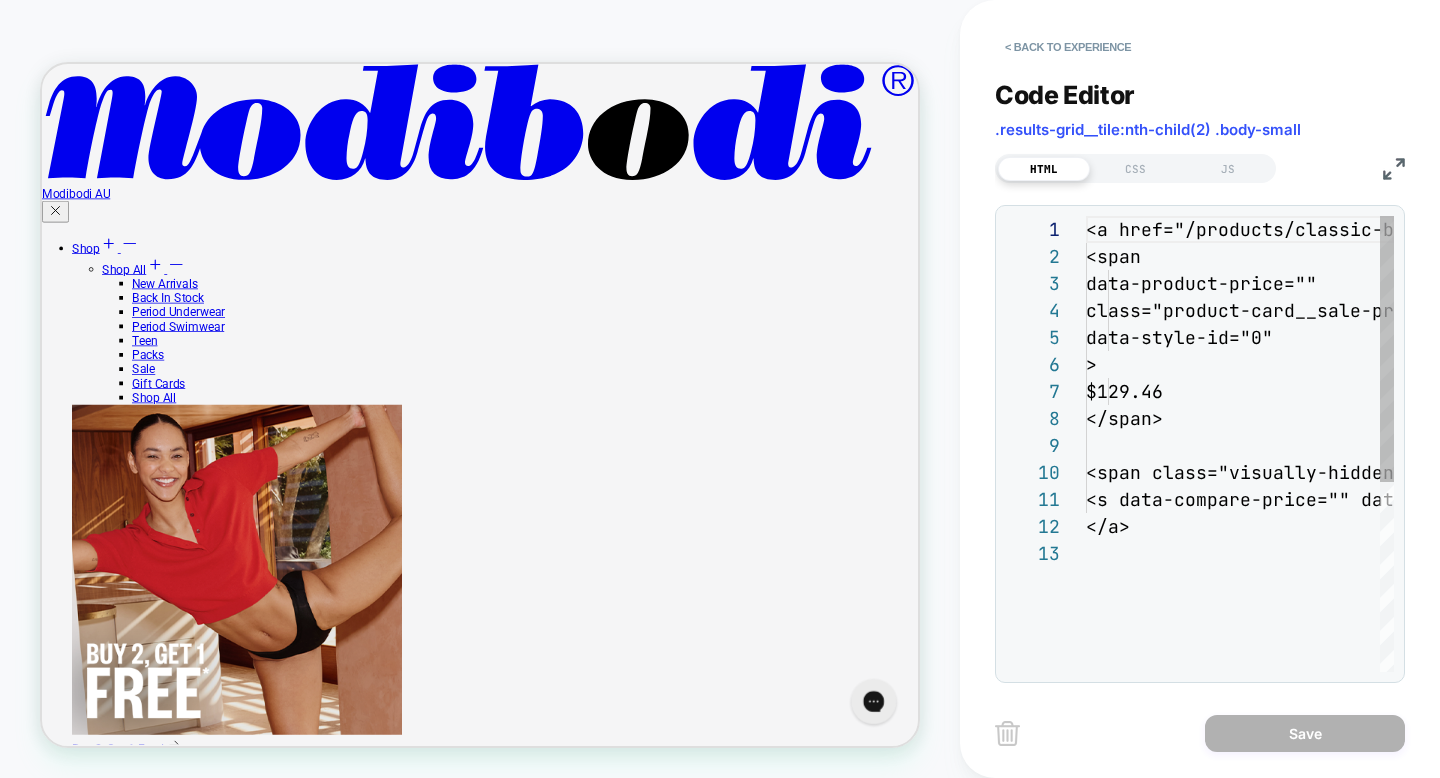 scroll, scrollTop: 270, scrollLeft: 0, axis: vertical 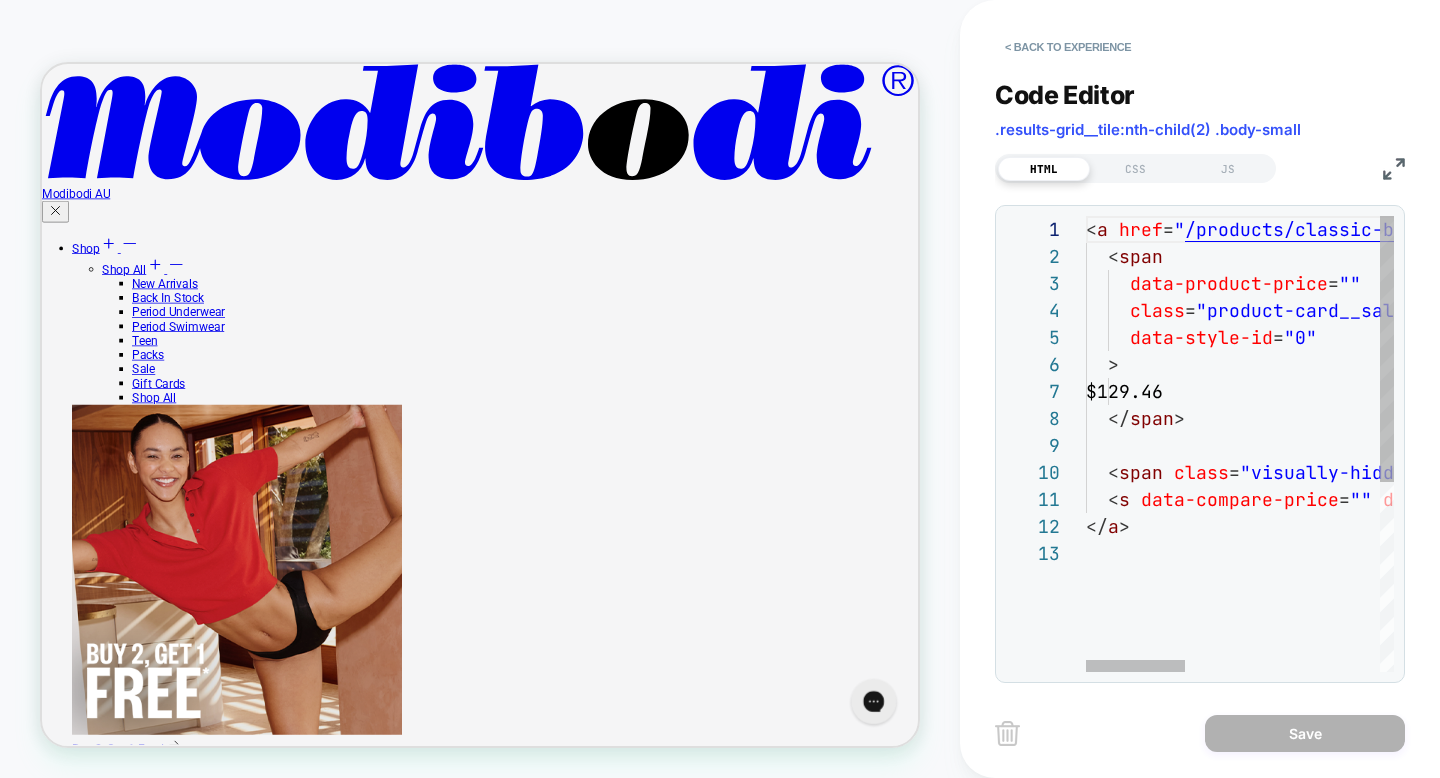 click on "< a   href = " /products/classic-bikini-5-pack "   class = "body-small"   data-style-id = "0" >    < span      data-product-price = ""      class = "product-card__sale-price"      data-style-id = "0"    >     $129.46    </ span >    < span   class = "visually-hidden"   data-style-id = "0" > Regular price </ span >    < s   data-compare-price = ""   data-style-id = "0" > $184.95 </ s > </ a >" at bounding box center (1541, 606) 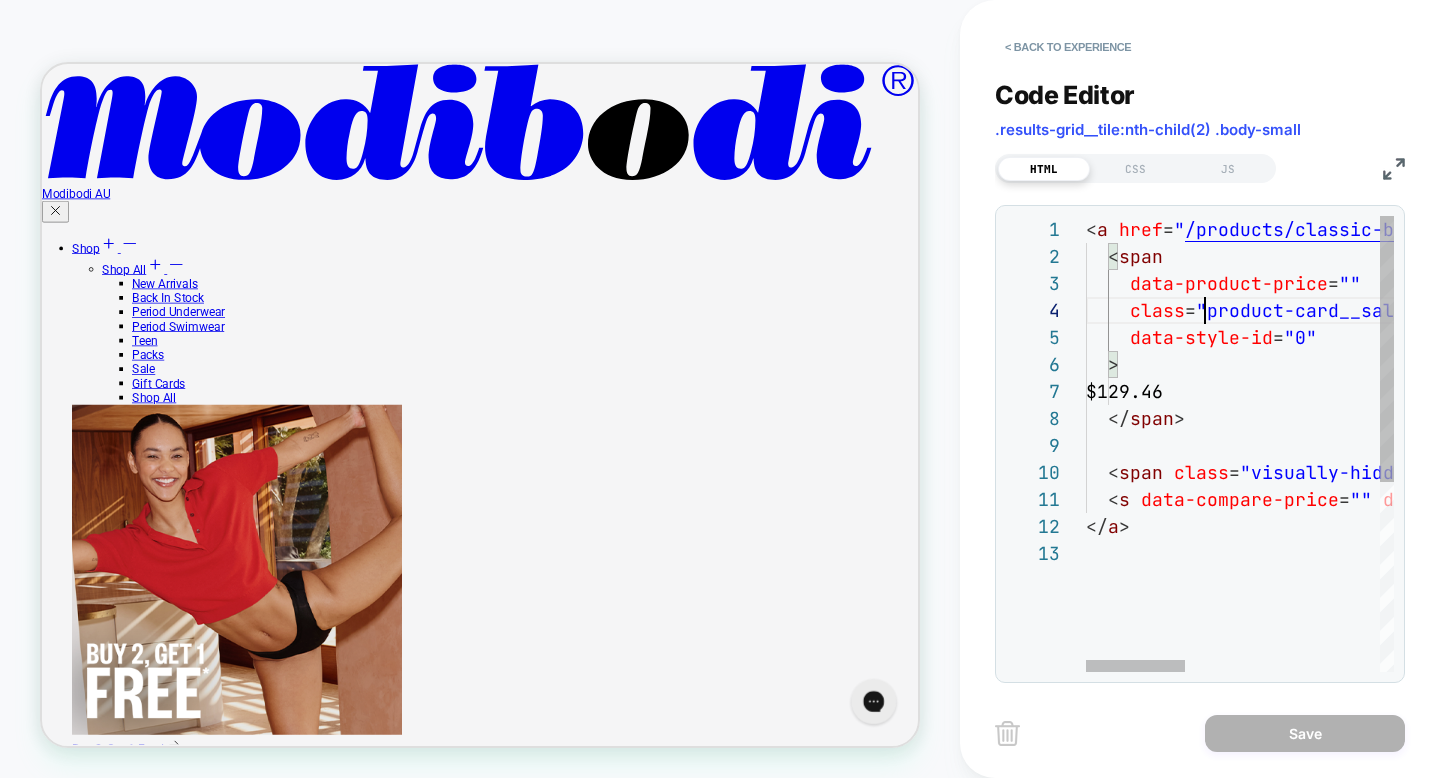 scroll, scrollTop: 81, scrollLeft: 119, axis: both 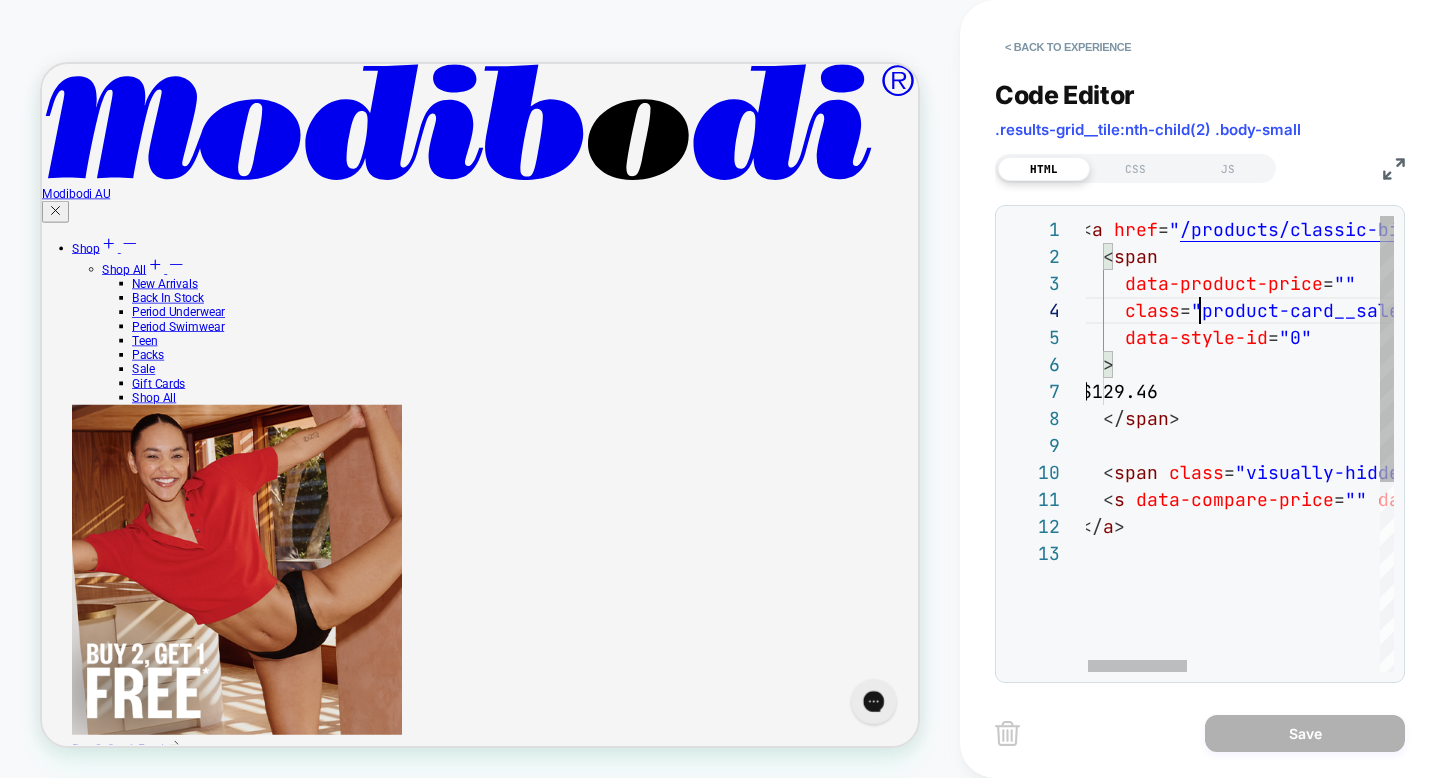 click on "< a   href = " /products/classic-bikini-5-pack "   class = "body-small"   data-style-id = "0" >    < span      data-product-price = ""      class = "product-card__sale-price"      data-style-id = "0"    >     $129.46    </ span >    < span   class = "visually-hidden"   data-style-id = "0" > Regular price </ span >    < s   data-compare-price = ""   data-style-id = "0" > $184.95 </ s > </ a >" at bounding box center [1536, 606] 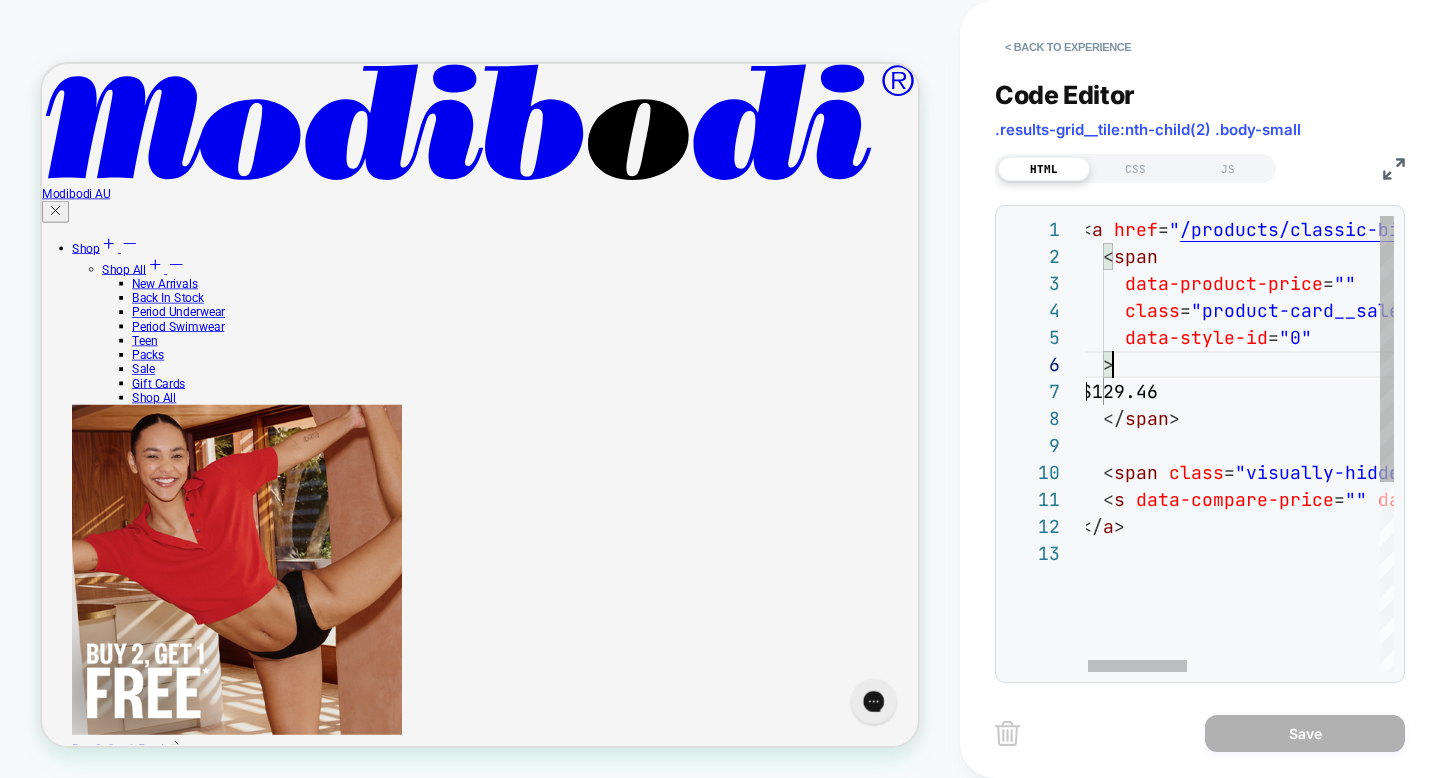 type on "**********" 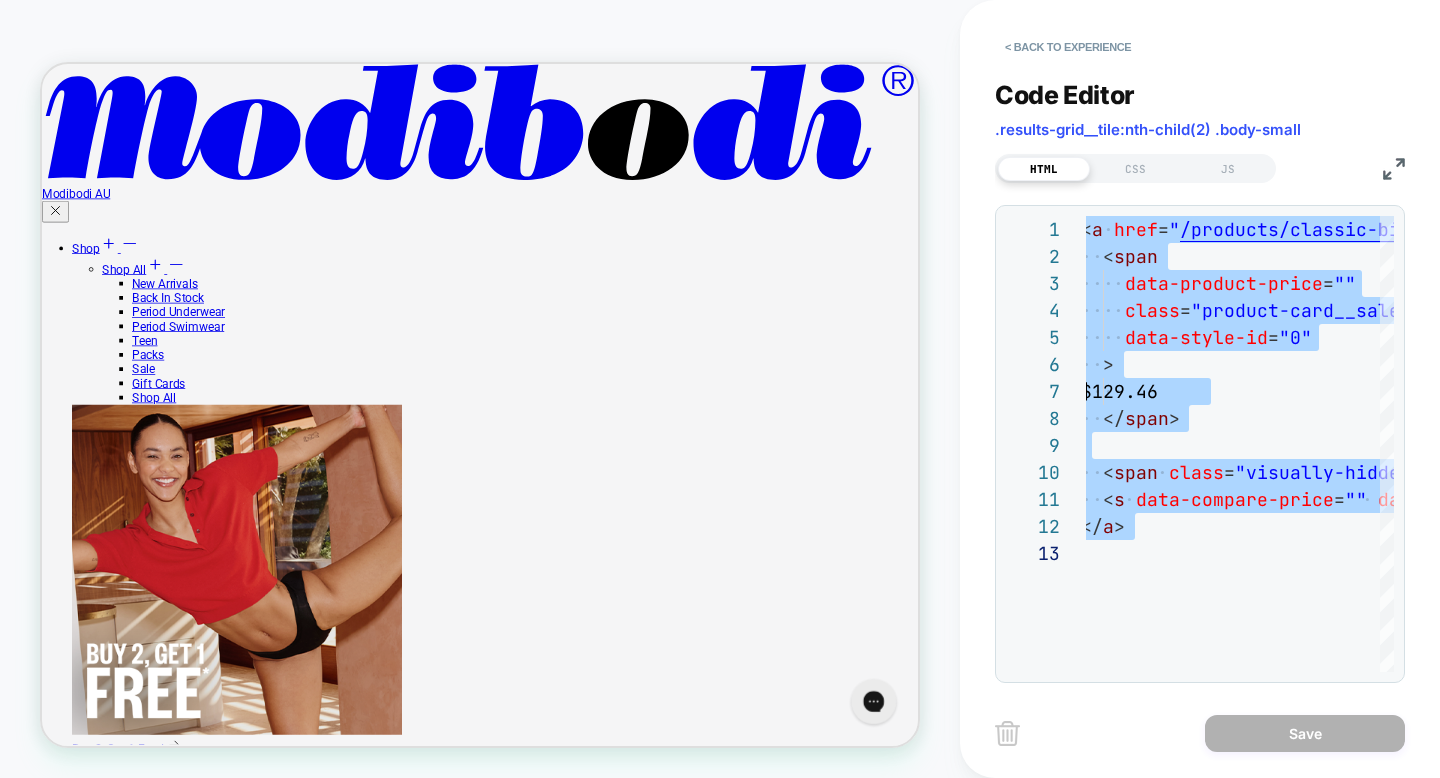 scroll, scrollTop: 0, scrollLeft: 0, axis: both 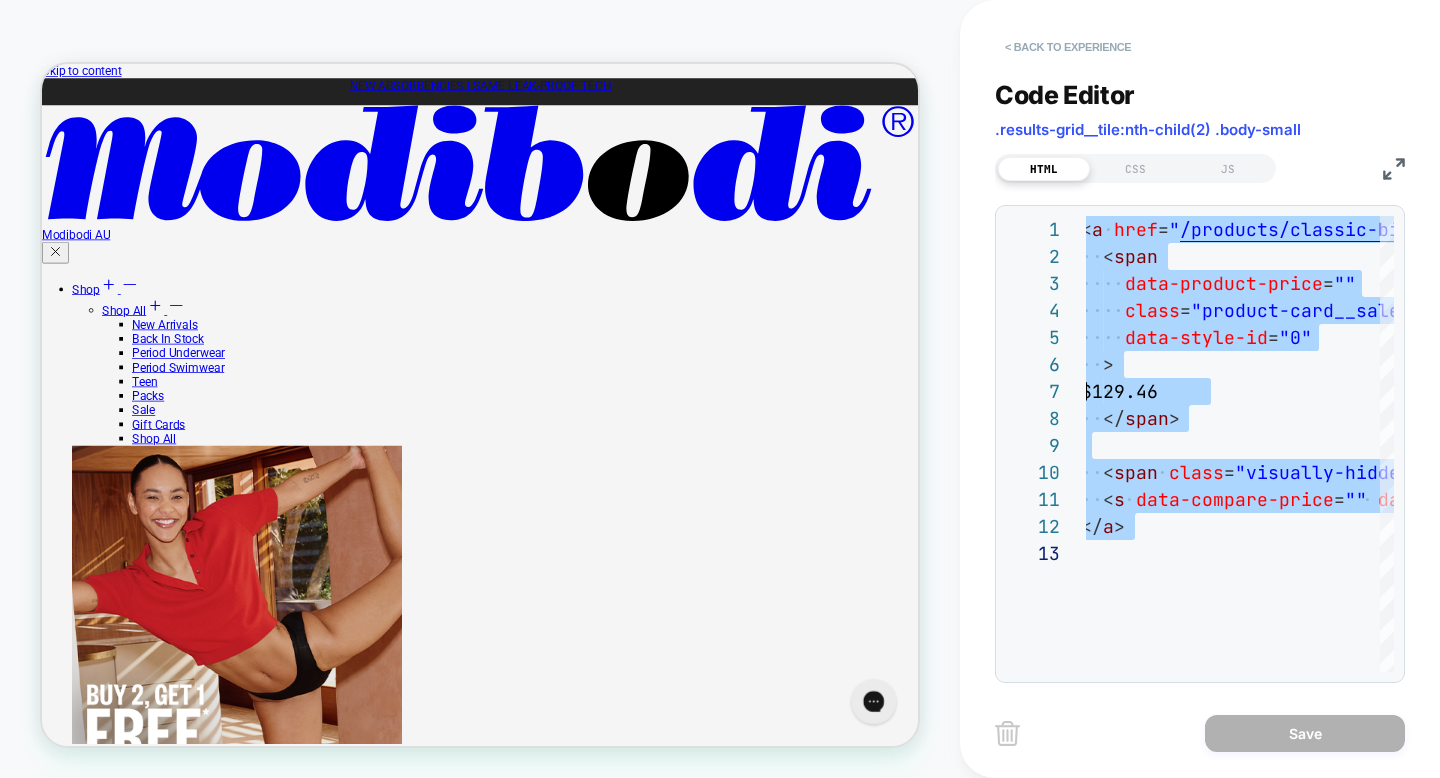 click on "< Back to experience" at bounding box center [1068, 47] 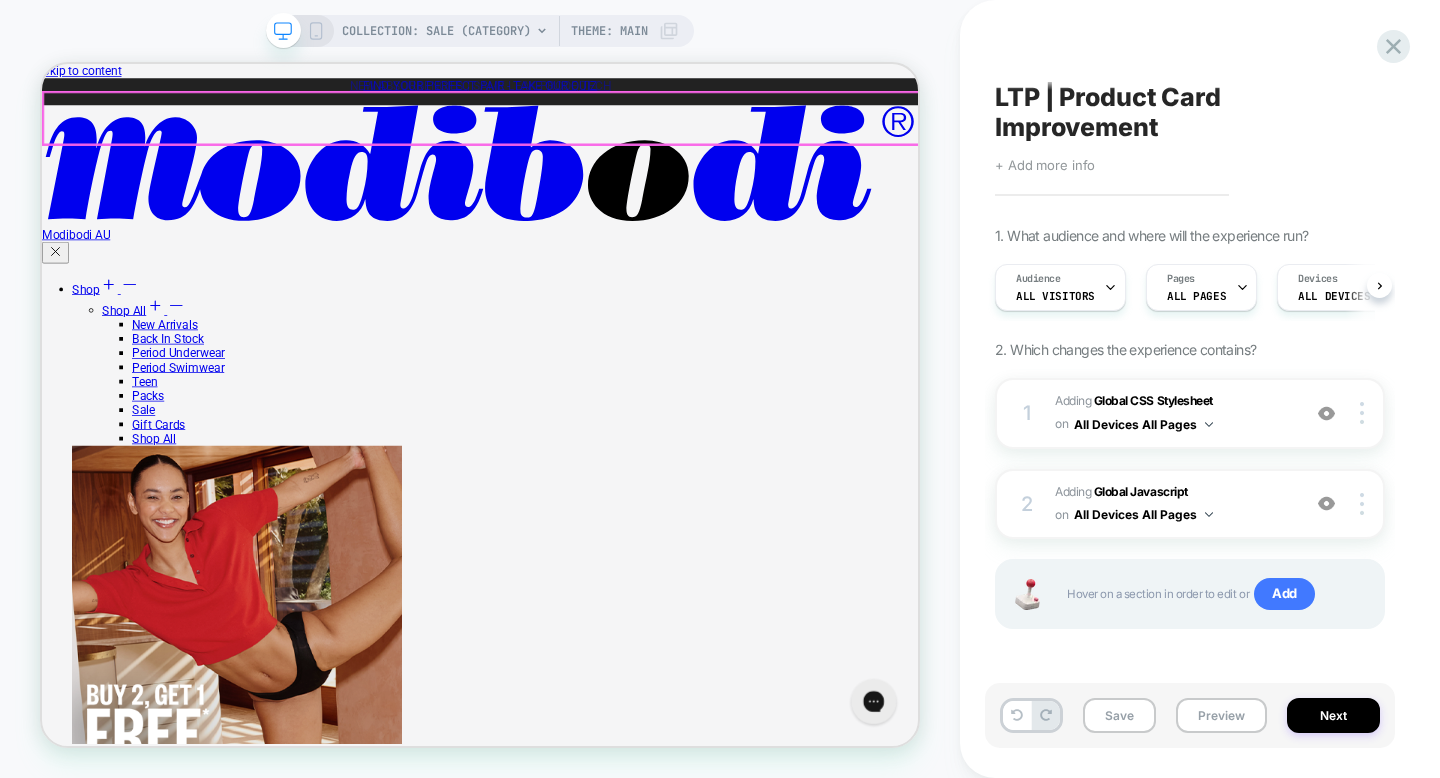 scroll, scrollTop: 0, scrollLeft: 1, axis: horizontal 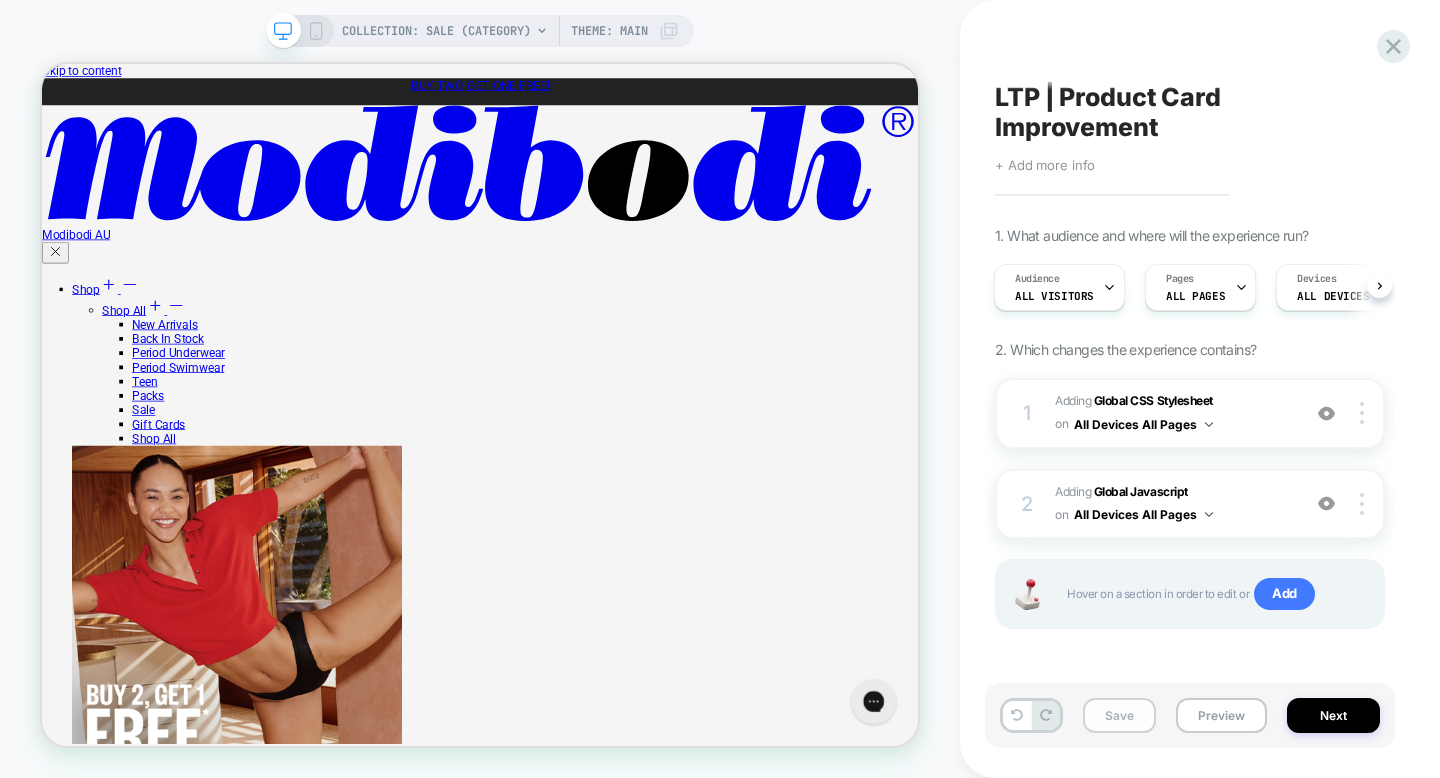 click on "Save" at bounding box center (1119, 715) 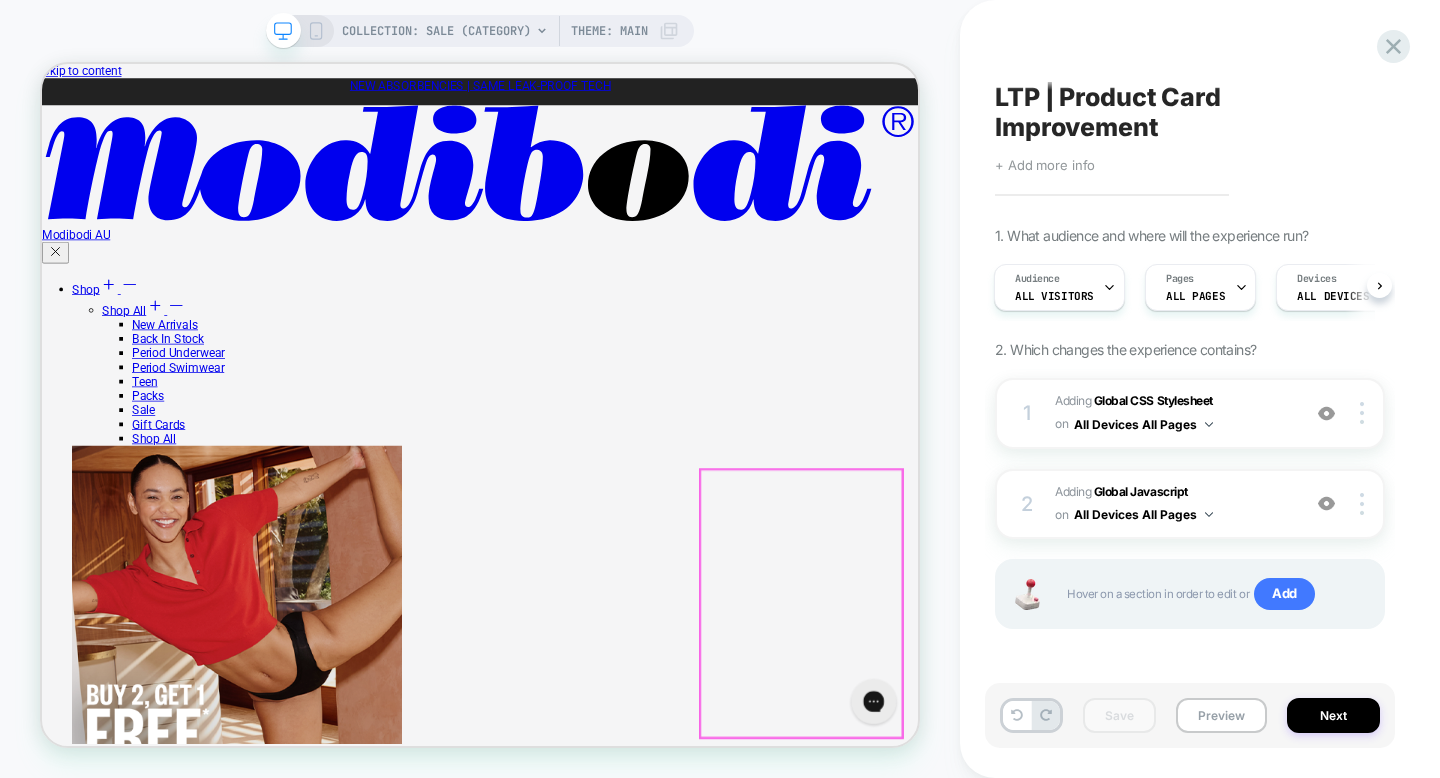scroll, scrollTop: 126, scrollLeft: 0, axis: vertical 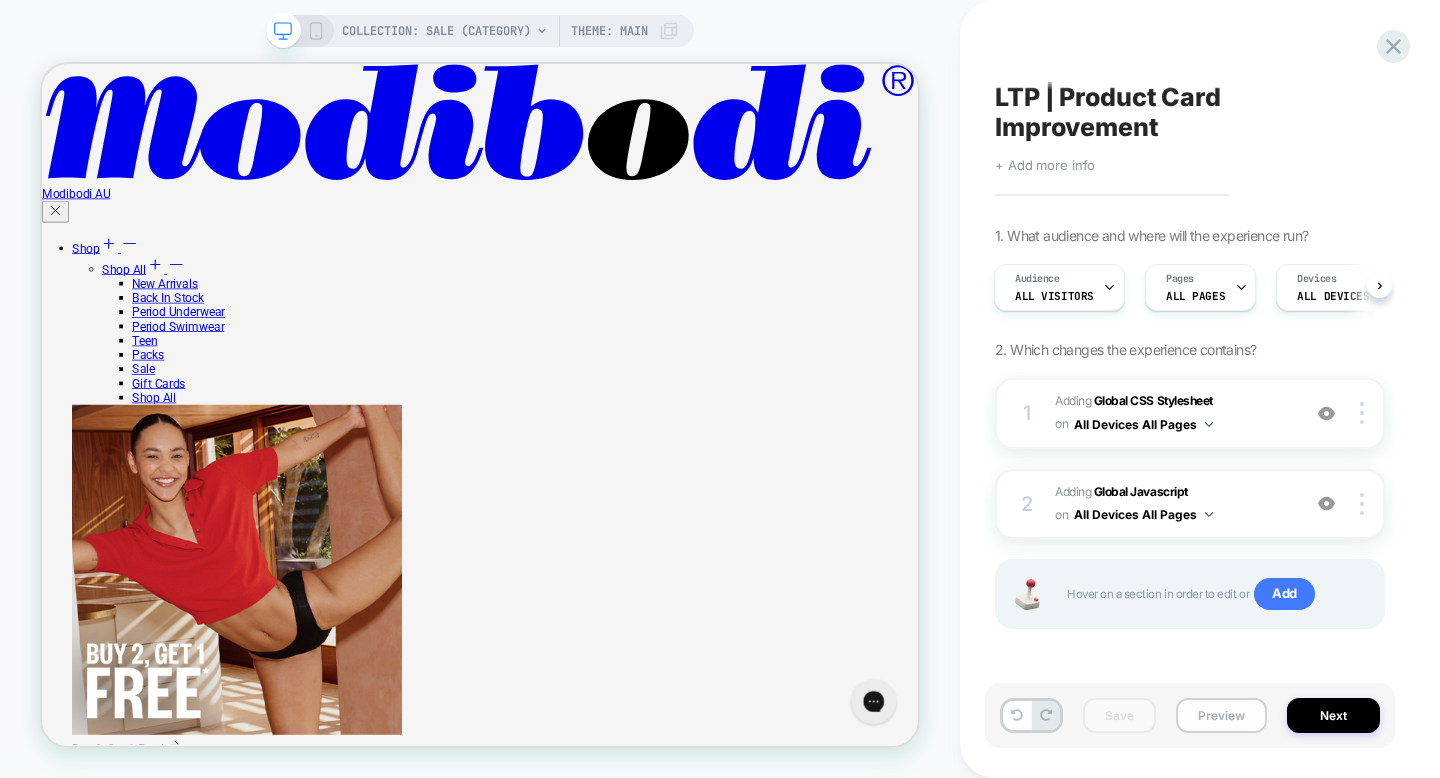 click on "Preview" at bounding box center [1221, 715] 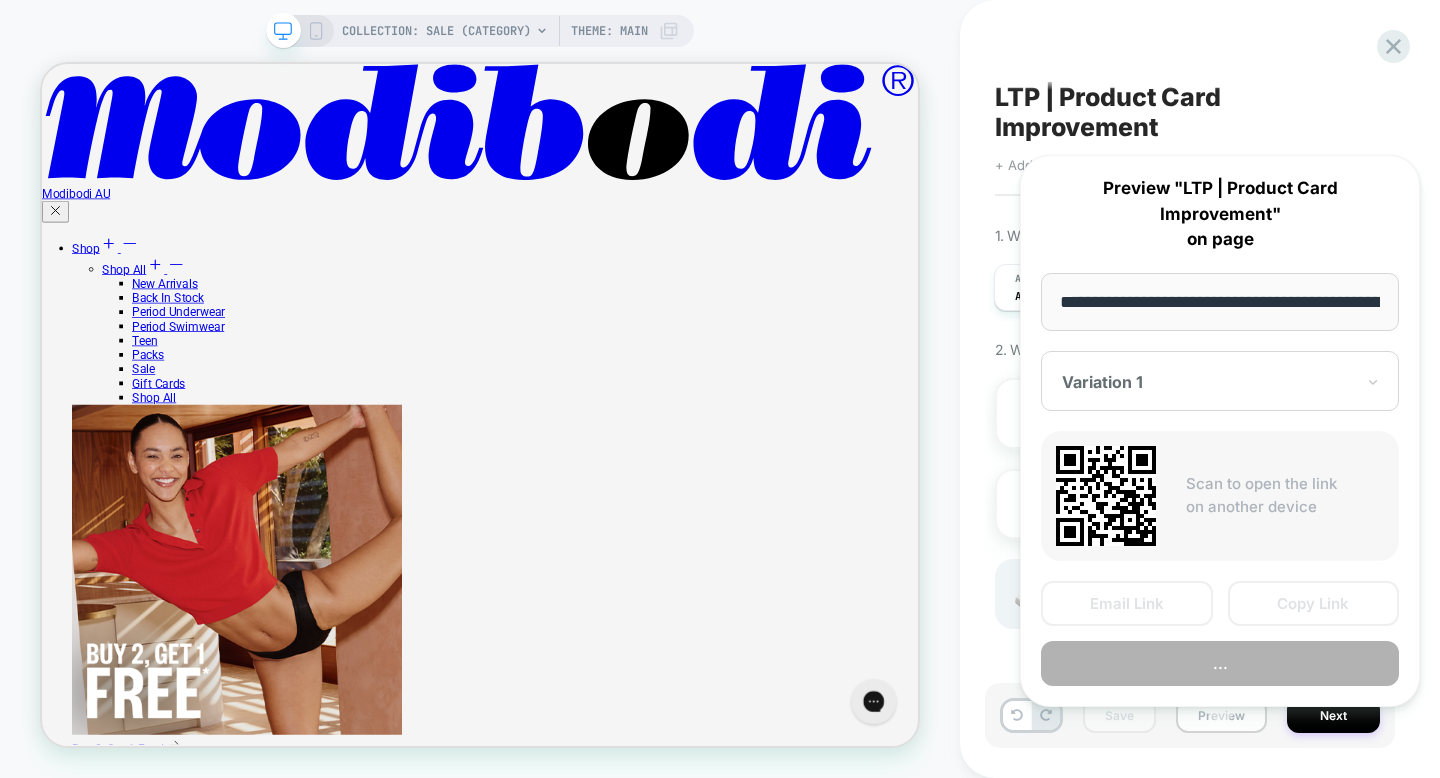 scroll, scrollTop: 0, scrollLeft: 193, axis: horizontal 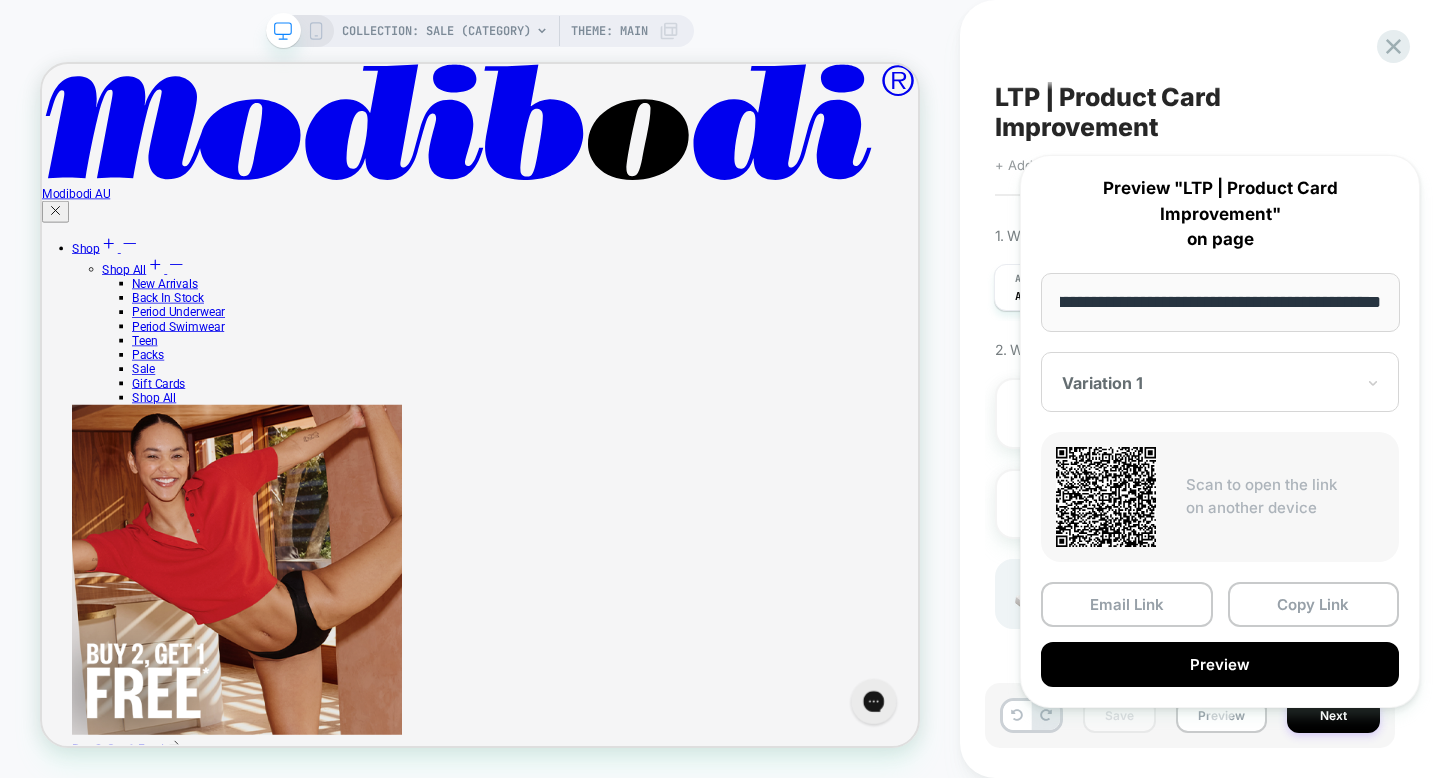 click on "**********" at bounding box center [1220, 302] 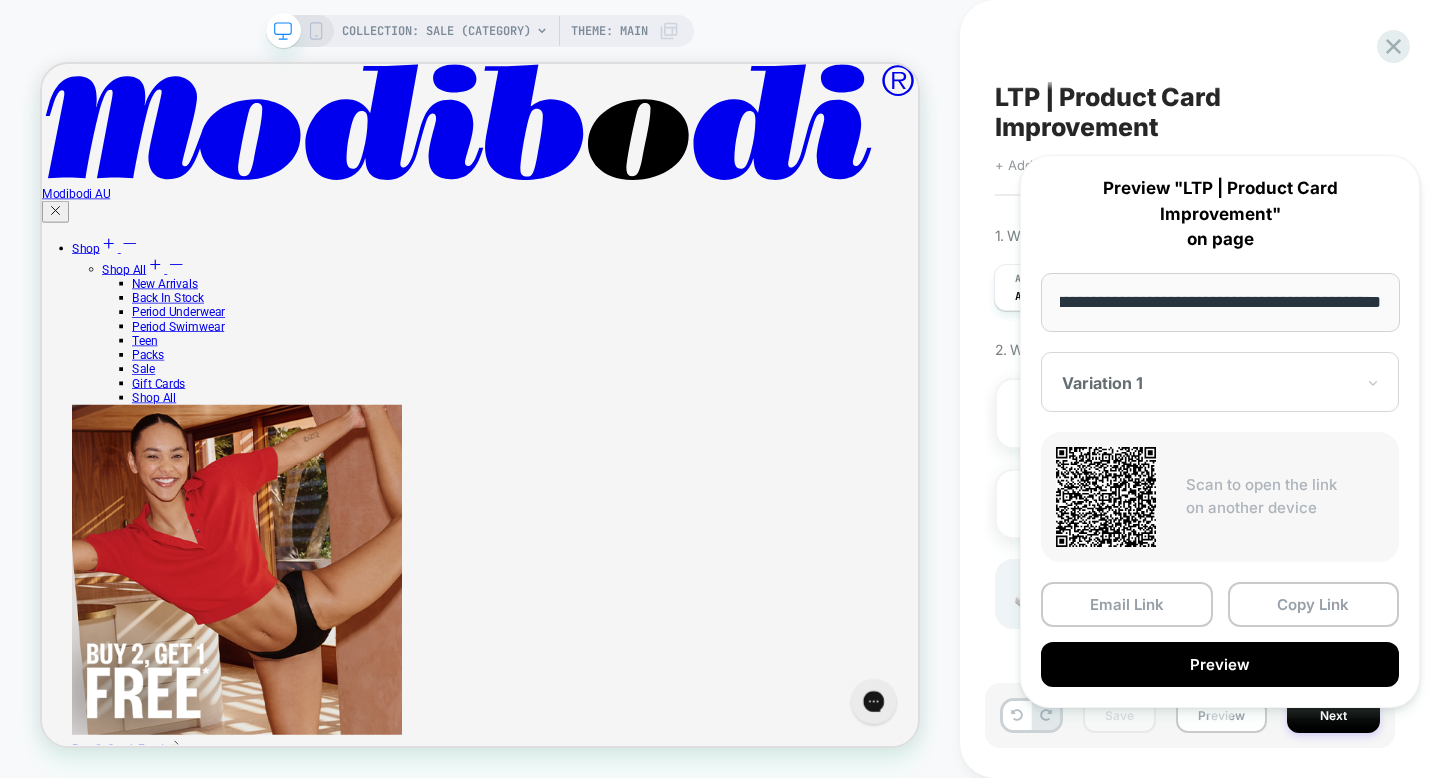 scroll, scrollTop: 0, scrollLeft: 0, axis: both 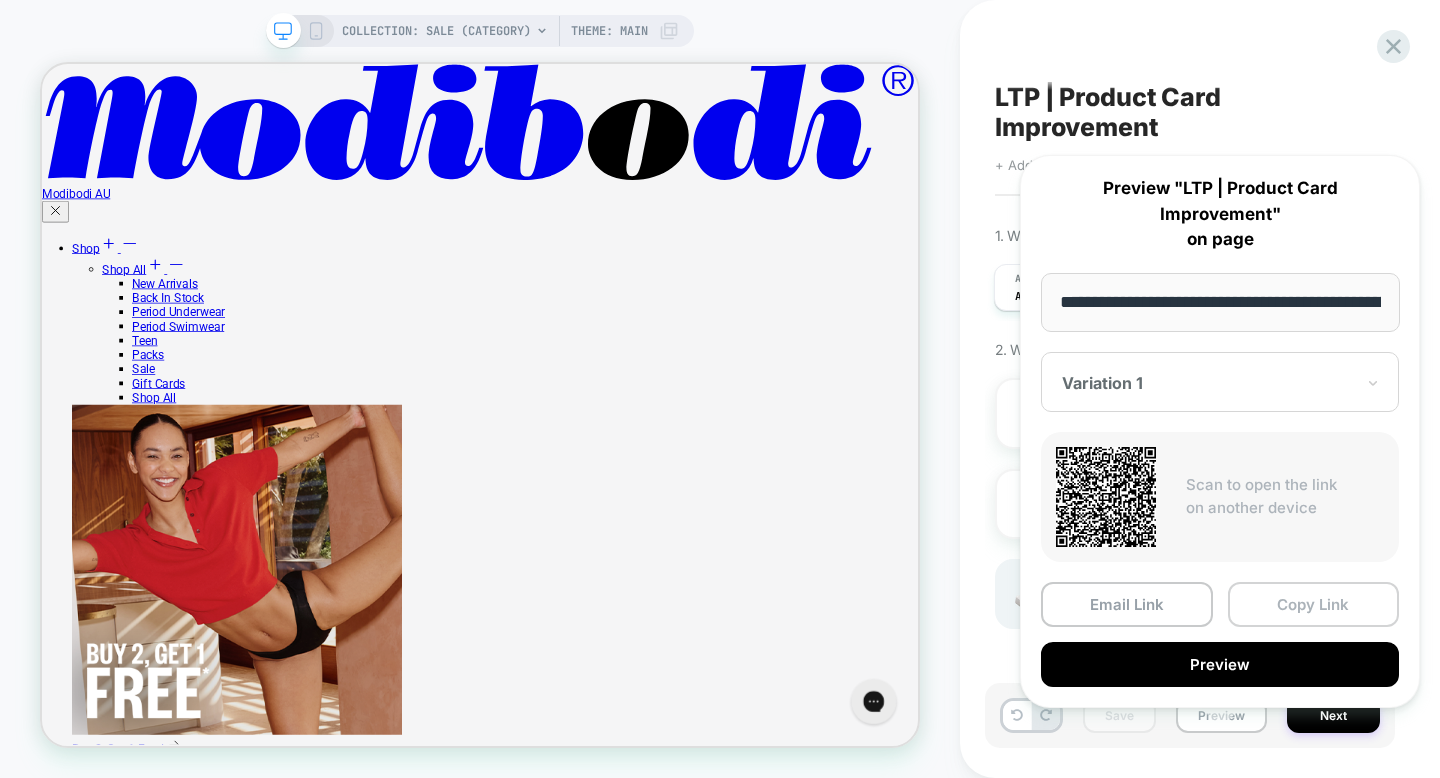 click on "Copy Link" at bounding box center [1314, 604] 